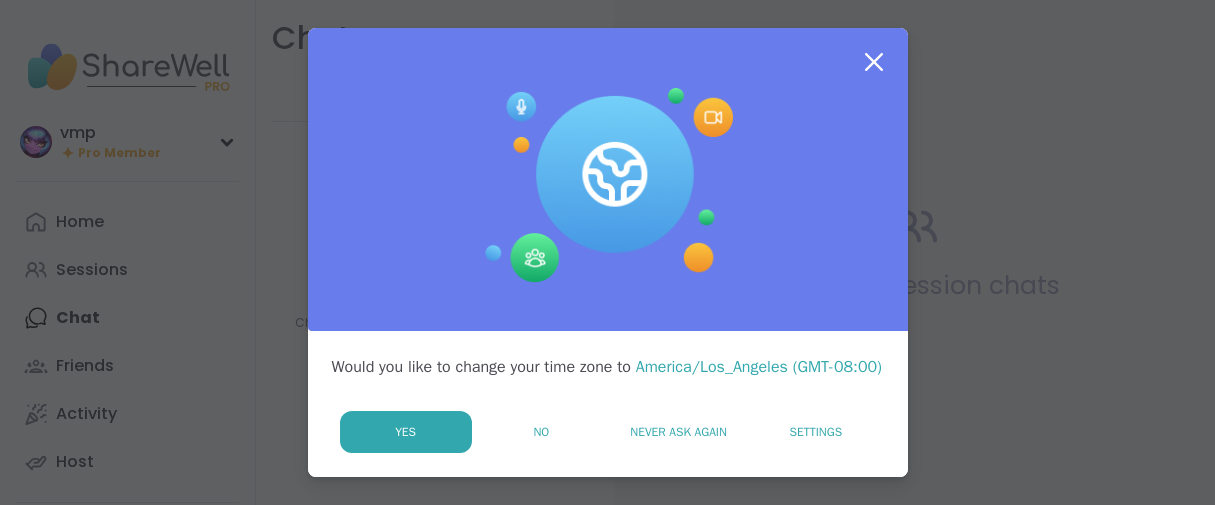 scroll, scrollTop: 0, scrollLeft: 0, axis: both 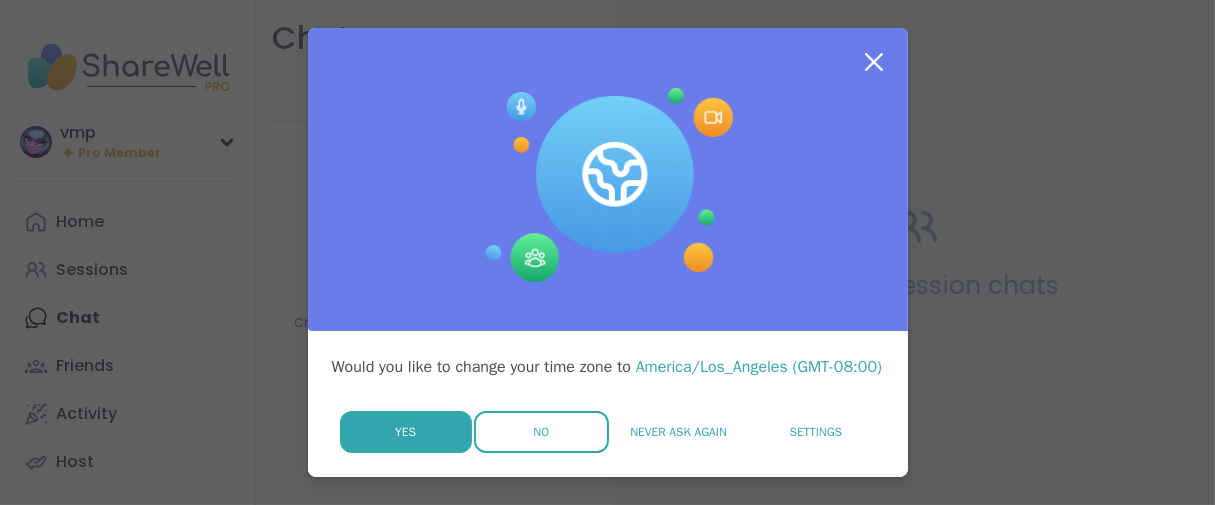 click on "No" at bounding box center (541, 432) 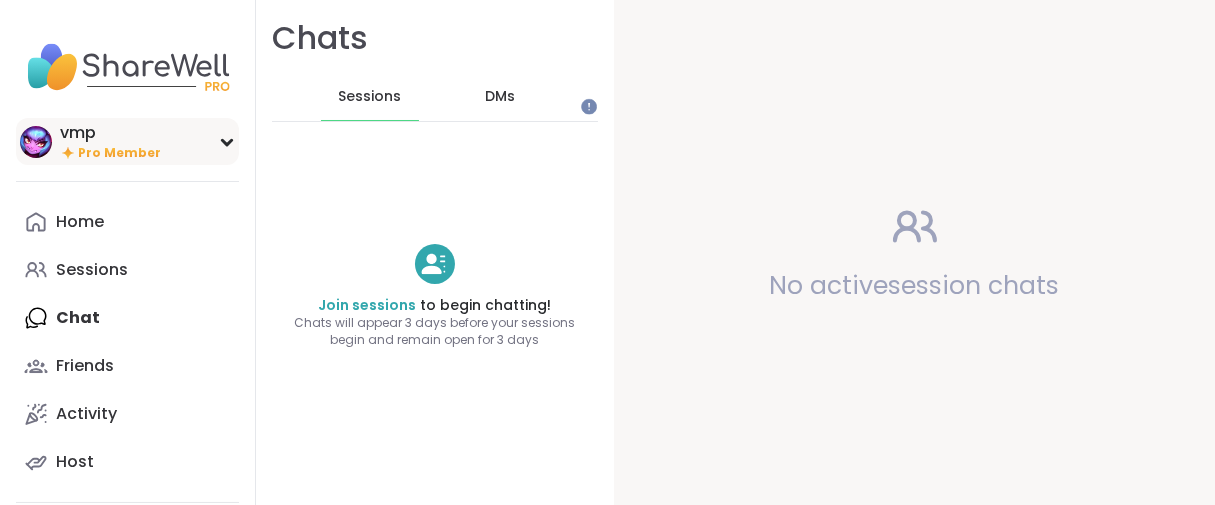 drag, startPoint x: 137, startPoint y: 175, endPoint x: 125, endPoint y: 182, distance: 13.892444 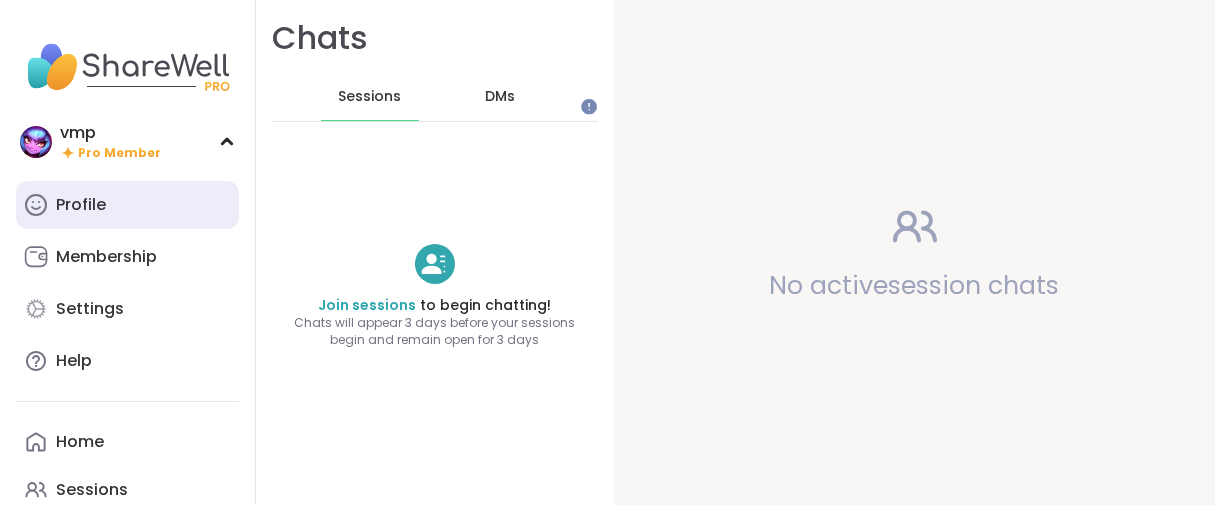 click on "Profile" at bounding box center (81, 205) 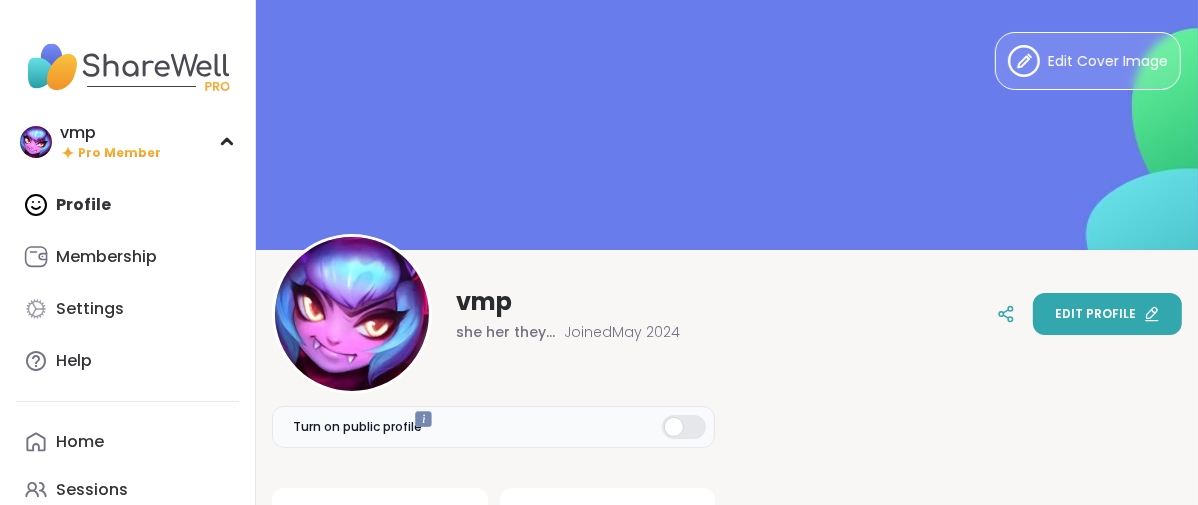 scroll, scrollTop: 0, scrollLeft: 0, axis: both 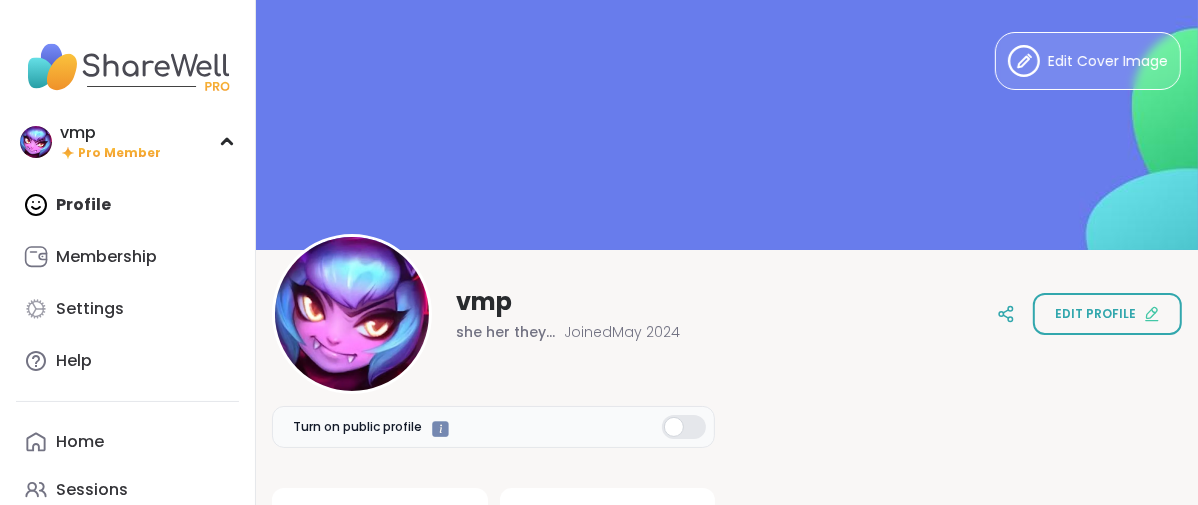 click on "Edit profile" at bounding box center (1095, 314) 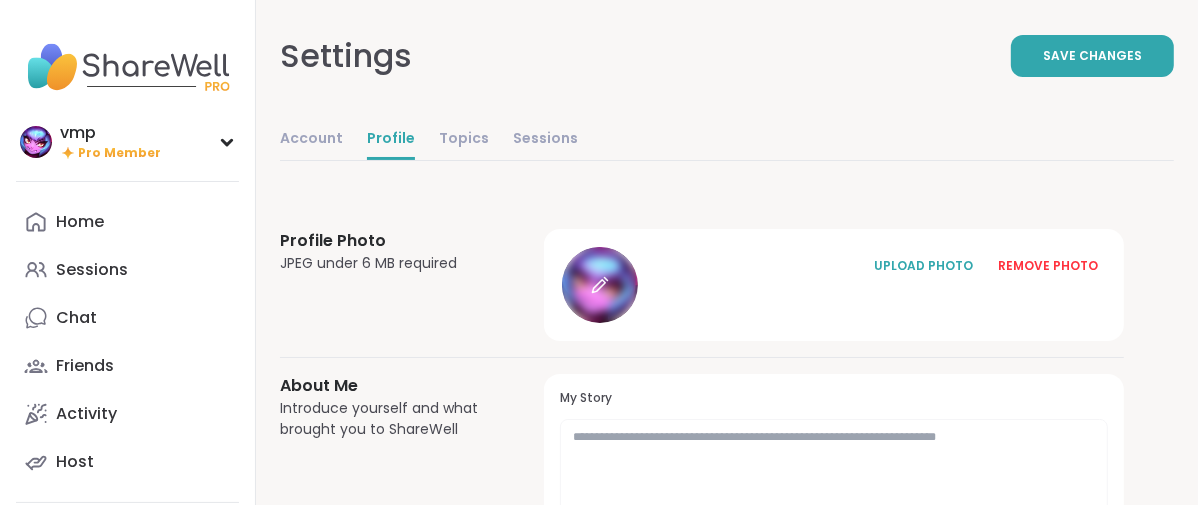 click 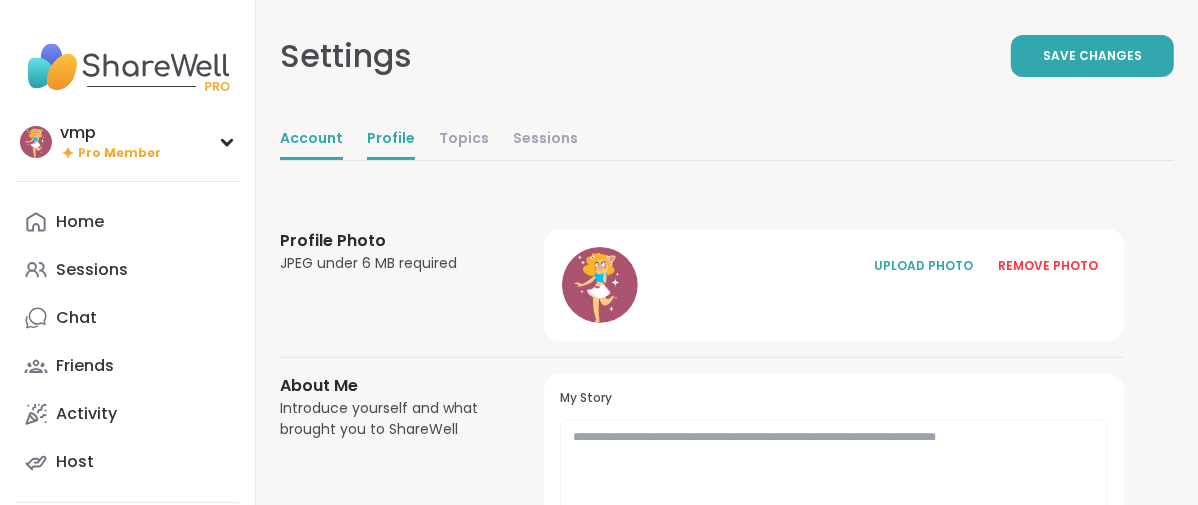 click on "Account" at bounding box center [311, 140] 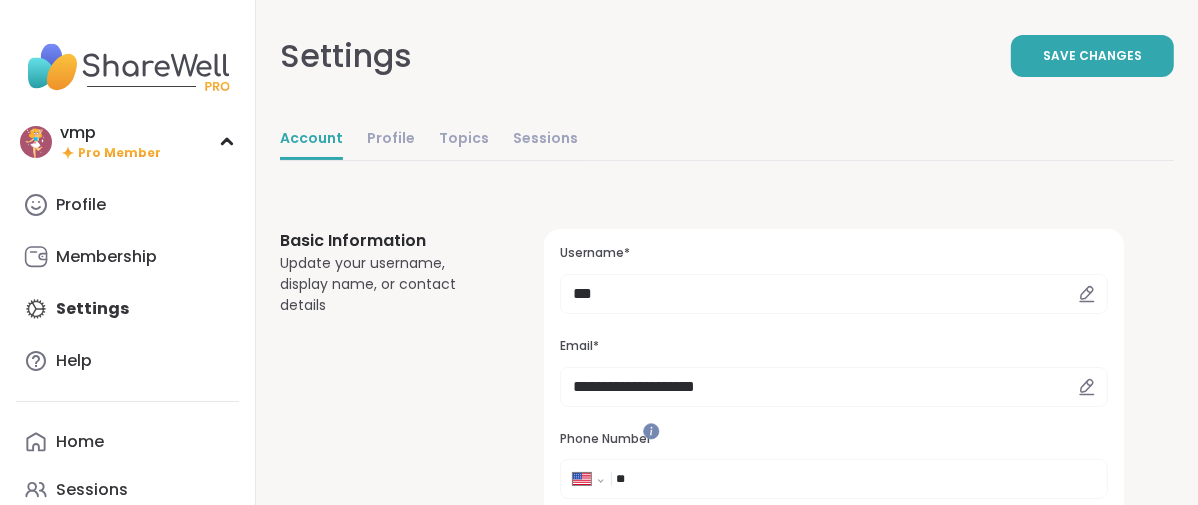 scroll, scrollTop: 0, scrollLeft: 0, axis: both 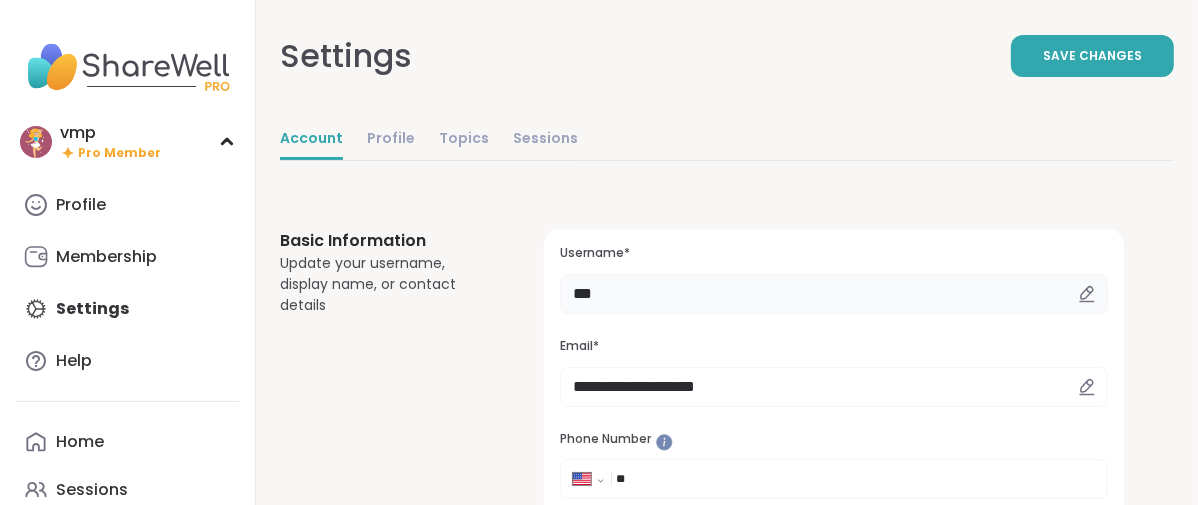 click on "***" at bounding box center (834, 294) 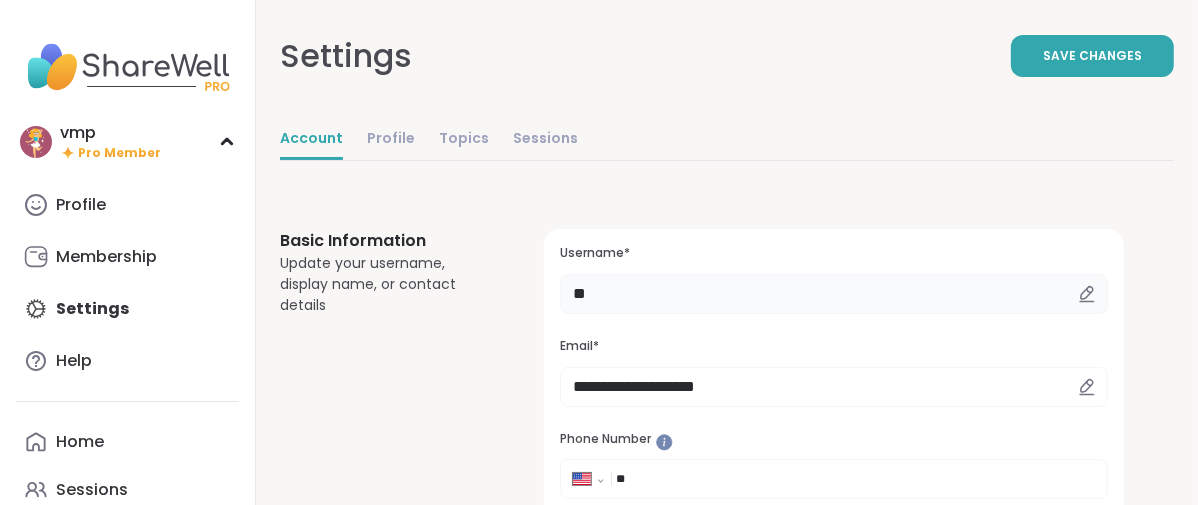 type on "*" 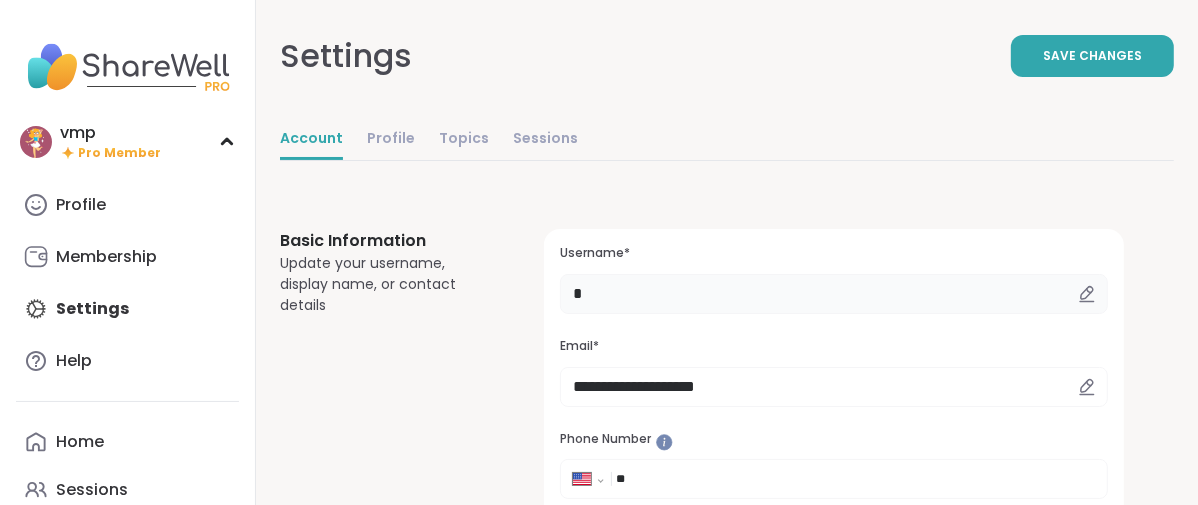 type on "******" 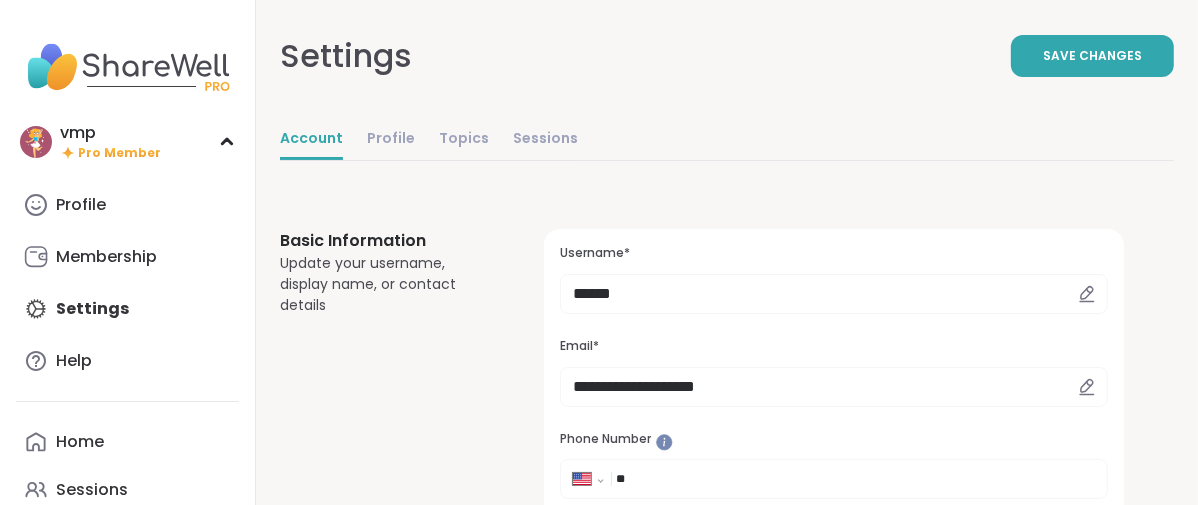 click on "Save Changes" at bounding box center (1092, 56) 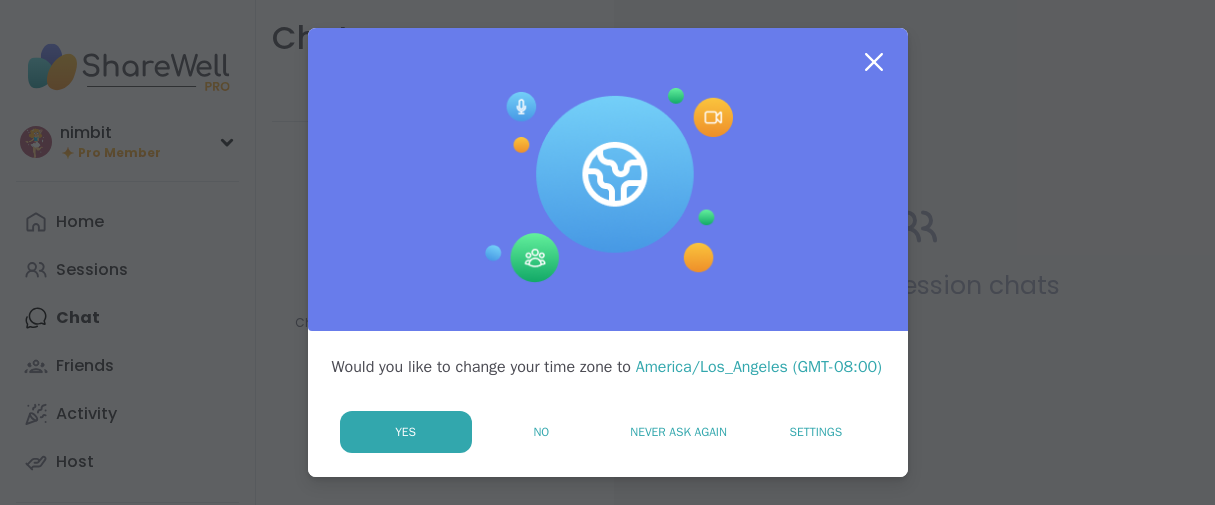 scroll, scrollTop: 0, scrollLeft: 0, axis: both 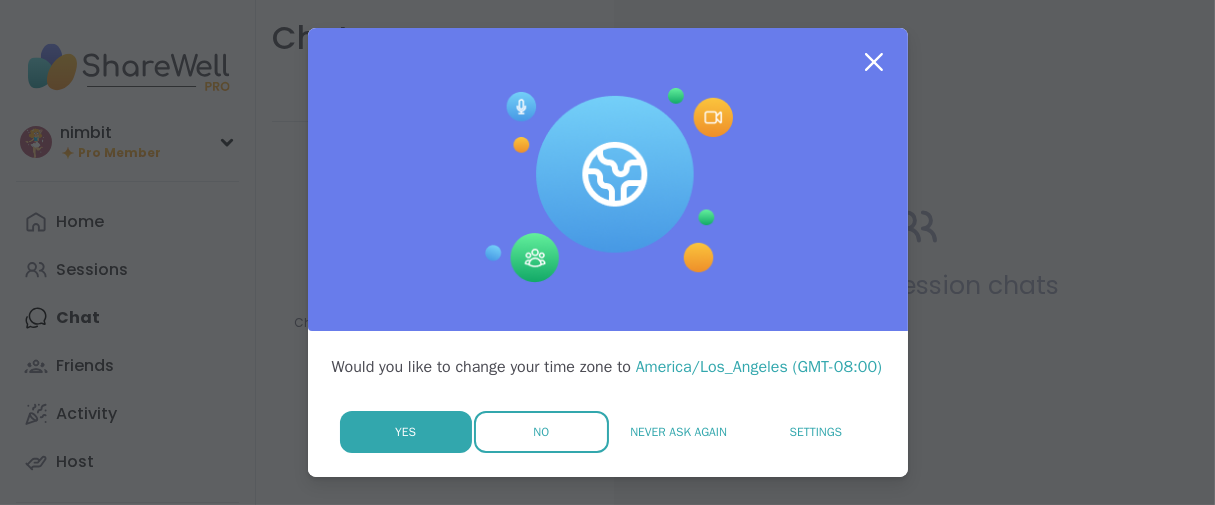 click on "No" at bounding box center [541, 432] 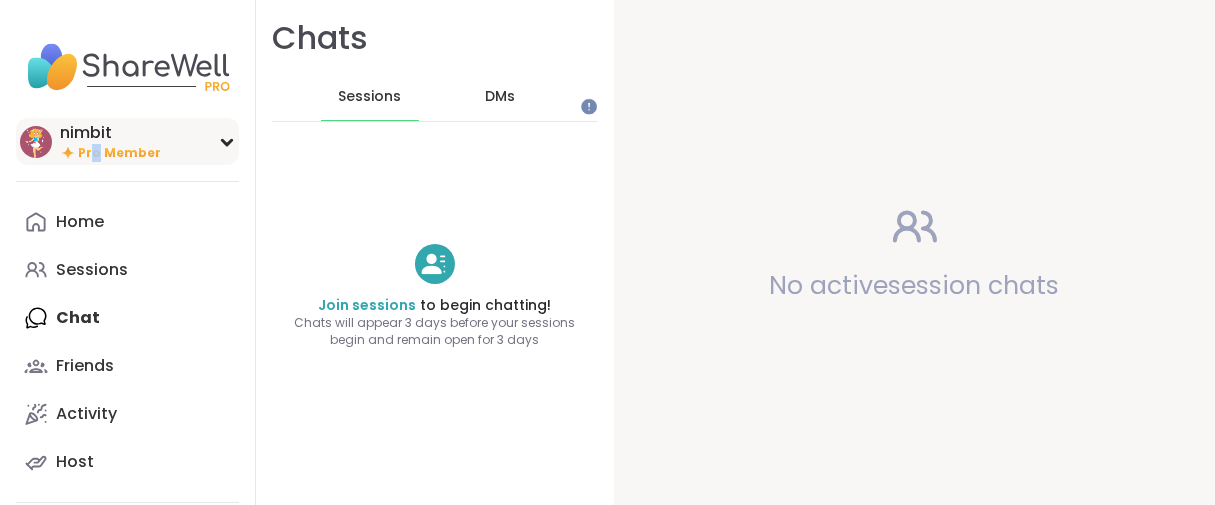 click on "Pro Member" at bounding box center (119, 153) 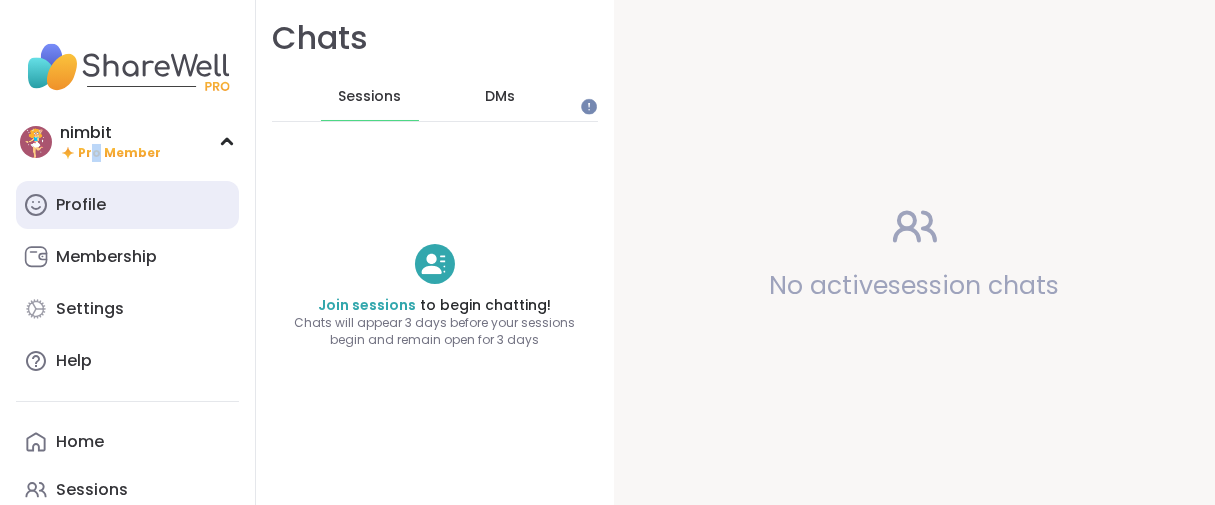 click on "Profile" at bounding box center [81, 205] 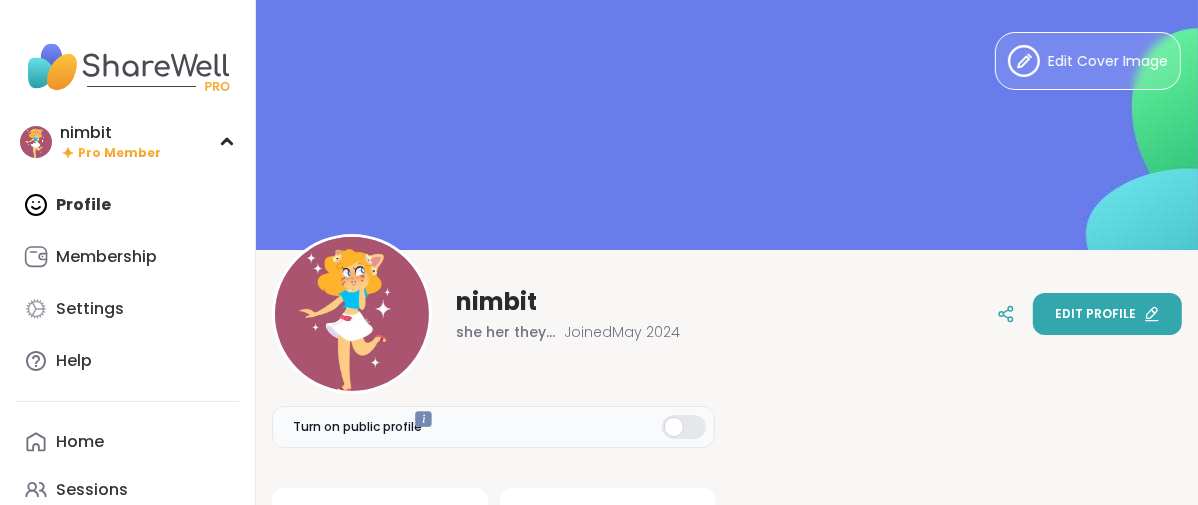 scroll, scrollTop: 0, scrollLeft: 0, axis: both 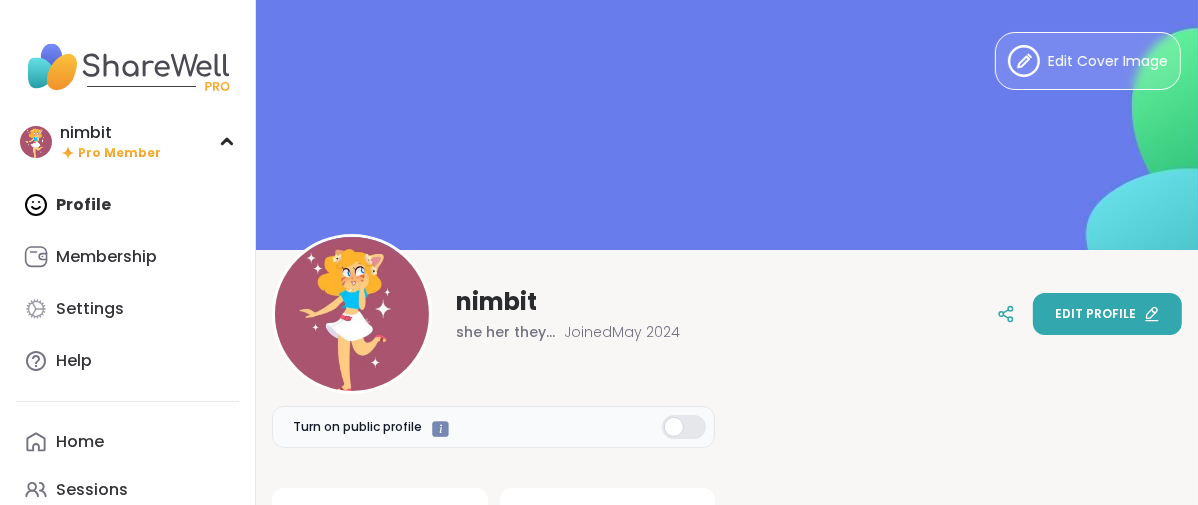 click on "Edit profile" at bounding box center (1107, 314) 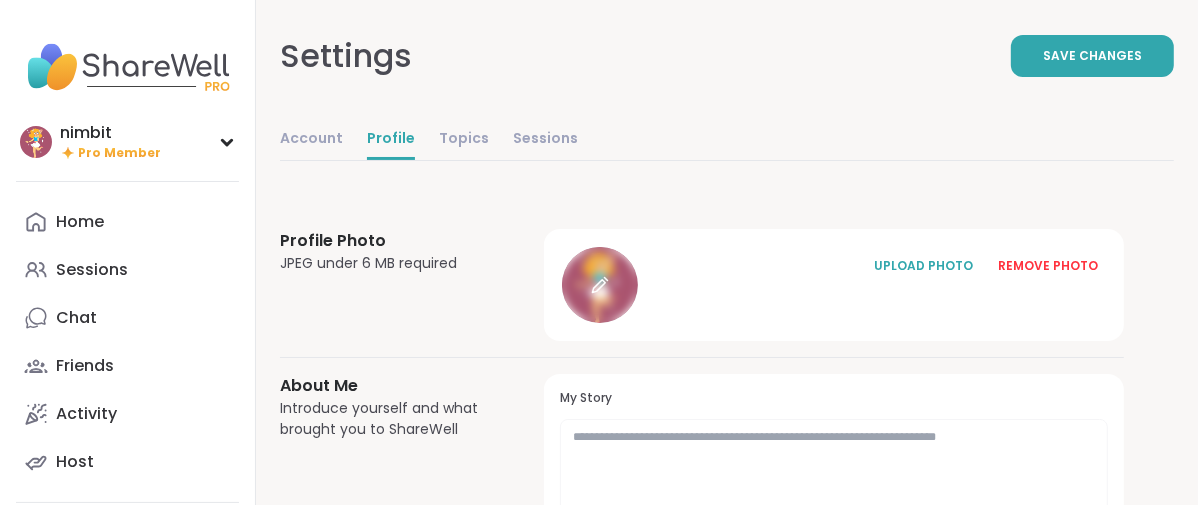 click 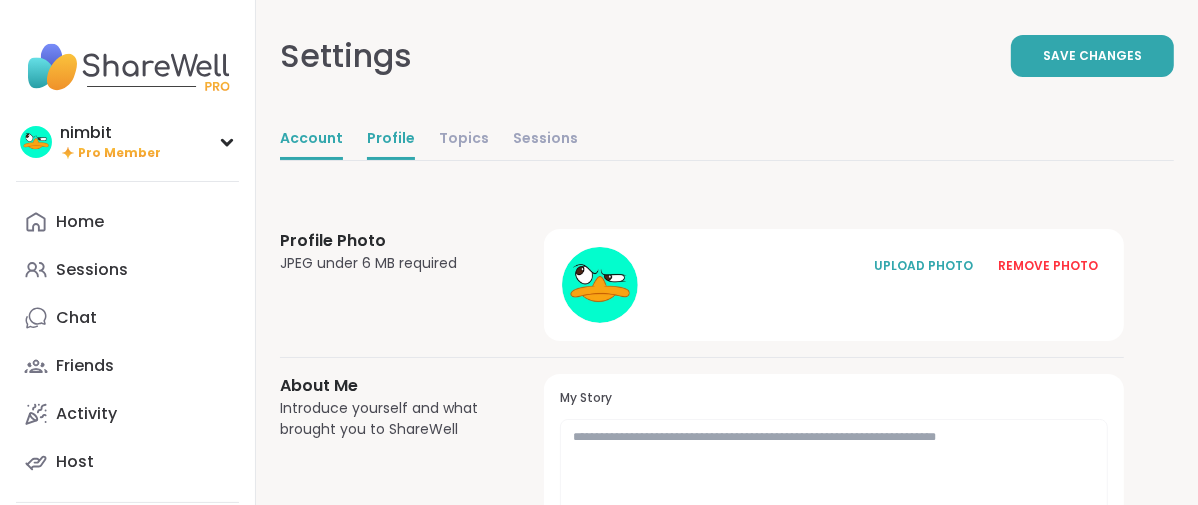 click on "Account" at bounding box center (311, 140) 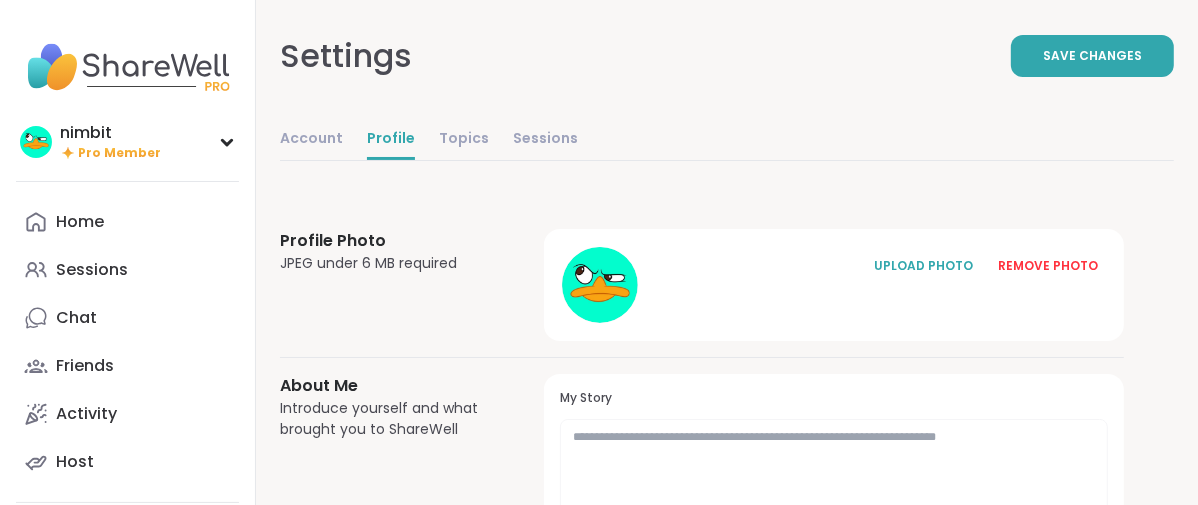 select on "**" 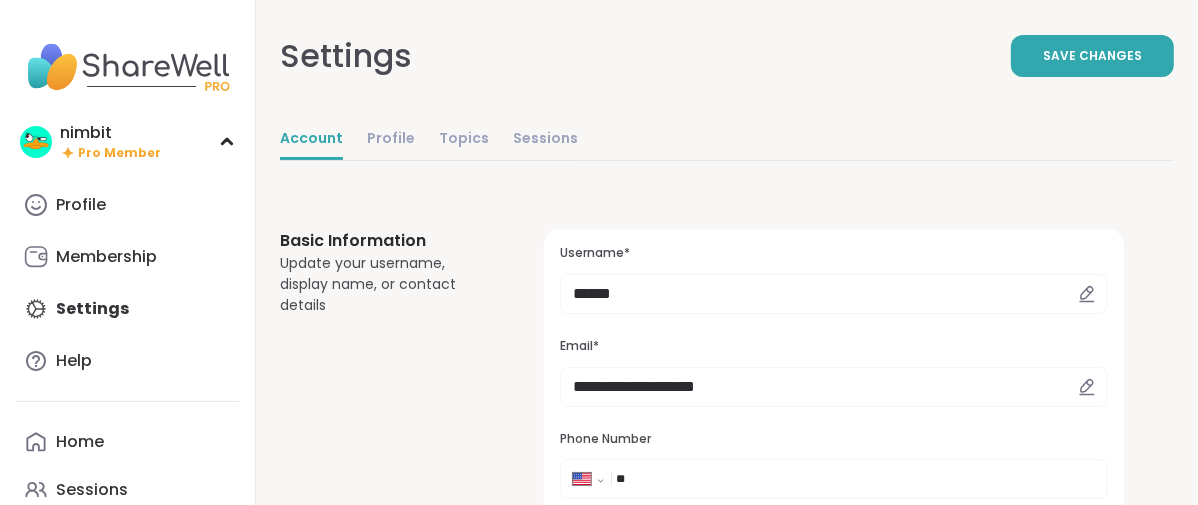 scroll, scrollTop: 0, scrollLeft: 0, axis: both 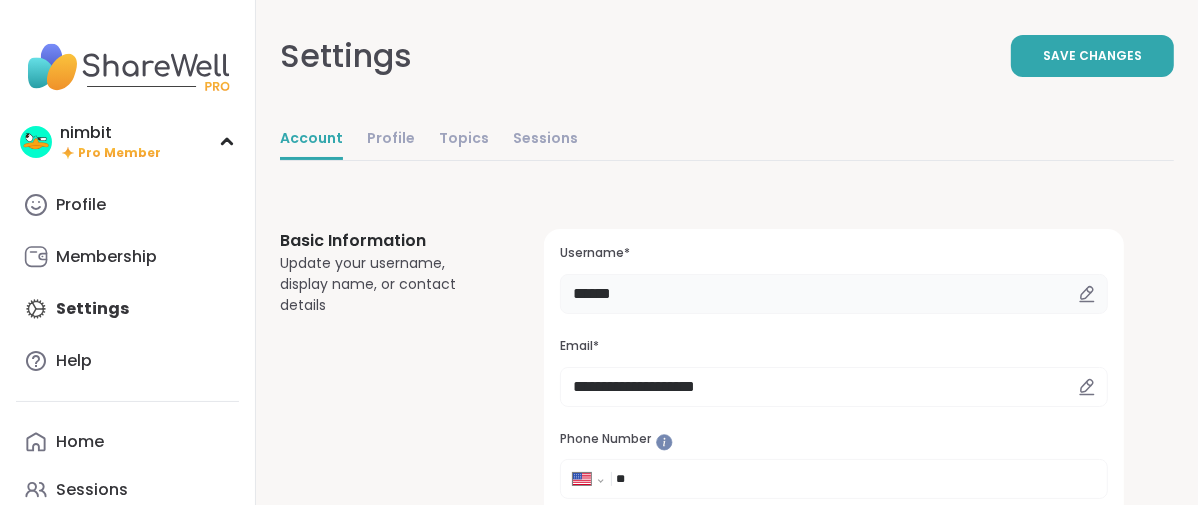 click on "******" at bounding box center [834, 294] 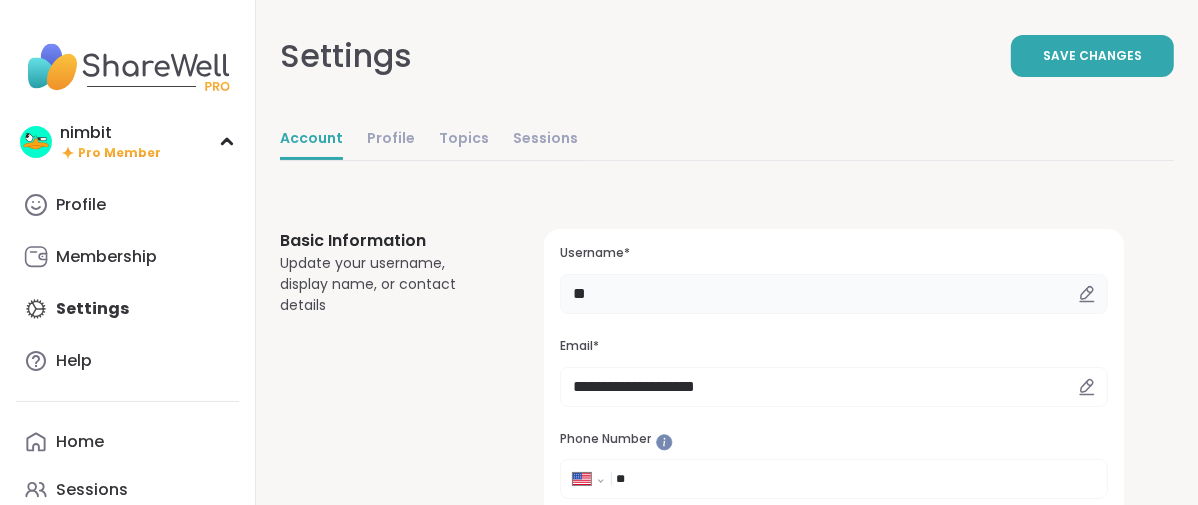 type on "*" 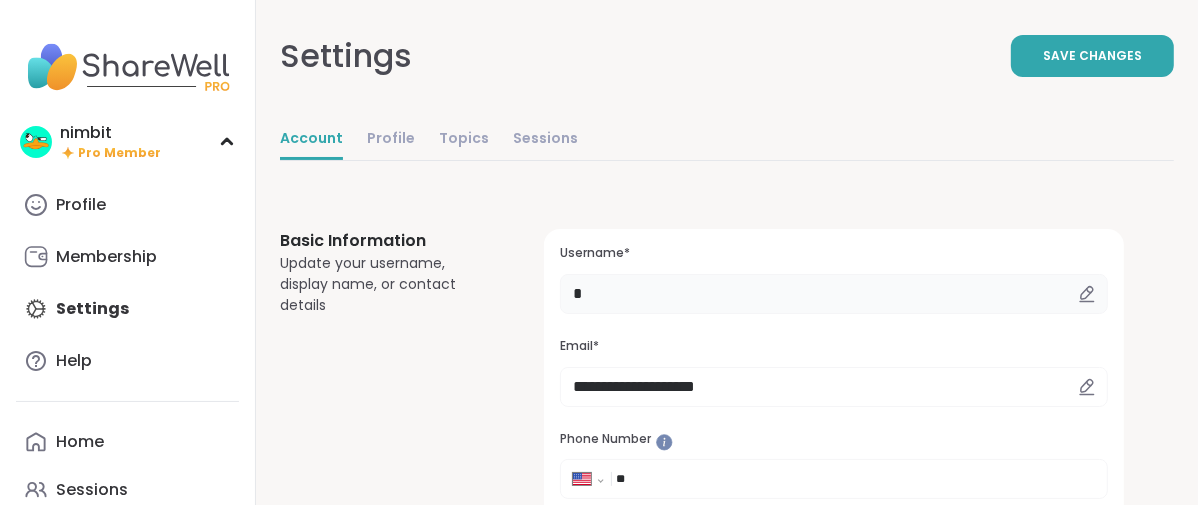 type on "*********" 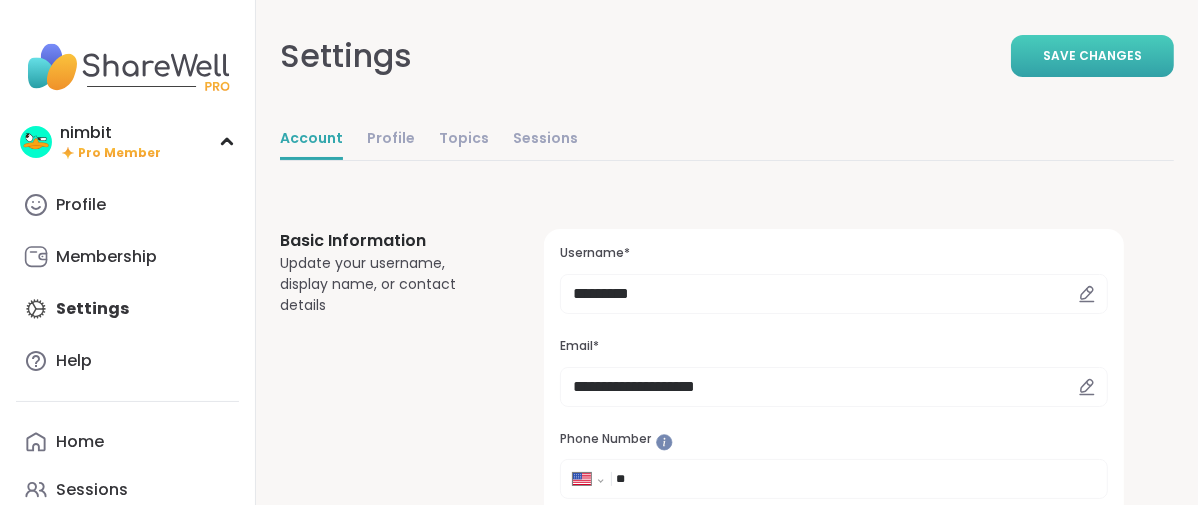 click on "Save Changes" at bounding box center [1092, 56] 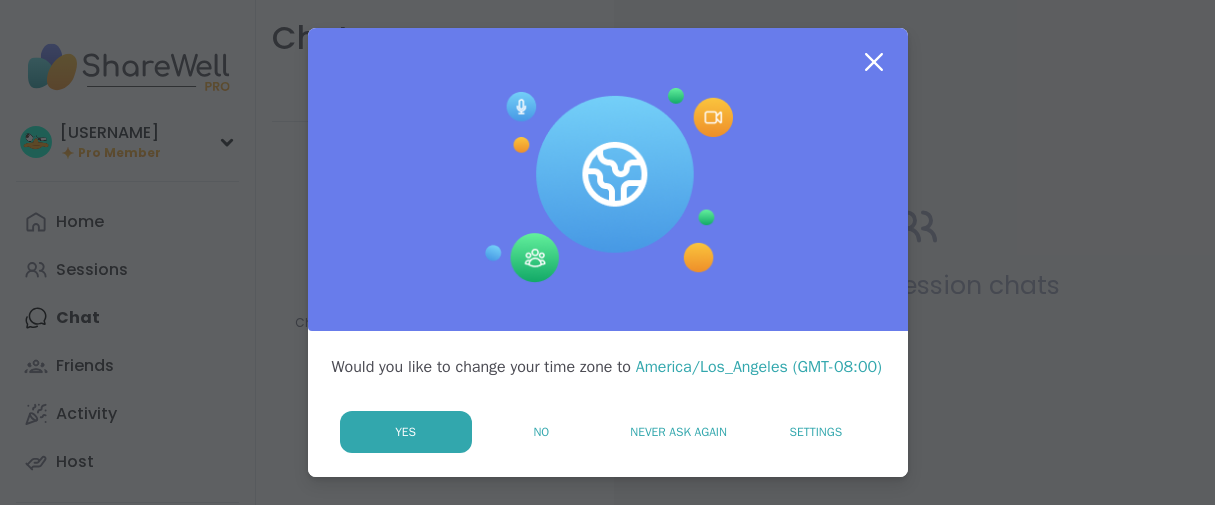 scroll, scrollTop: 0, scrollLeft: 0, axis: both 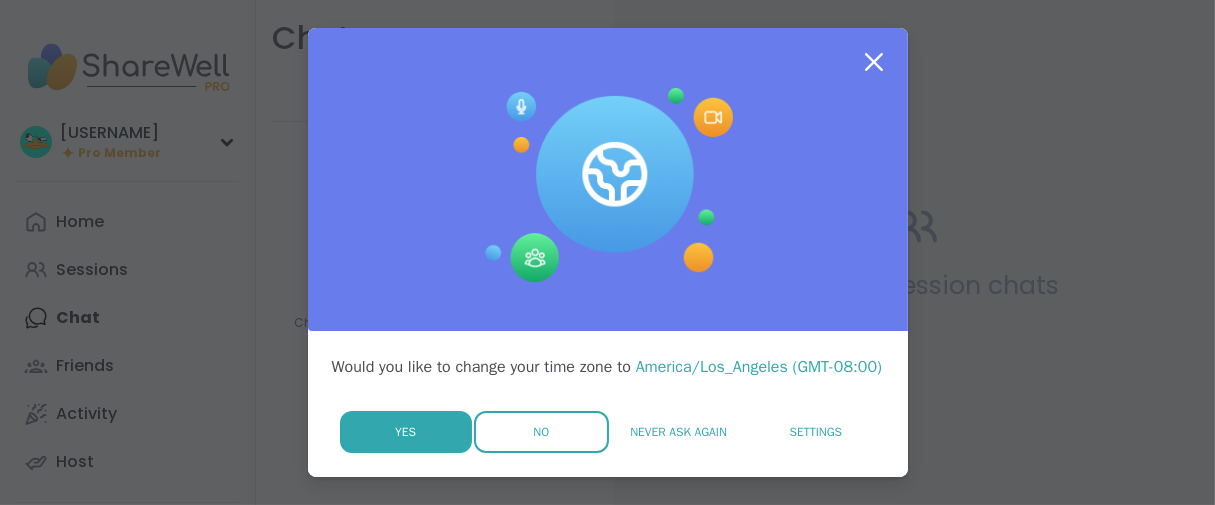 click on "No" at bounding box center [541, 432] 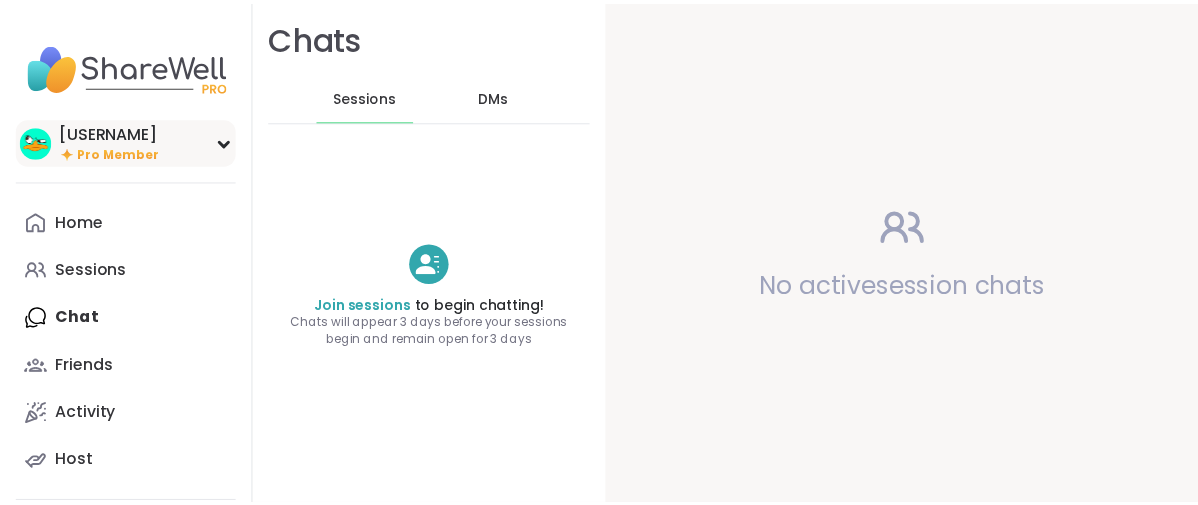 scroll, scrollTop: 0, scrollLeft: 0, axis: both 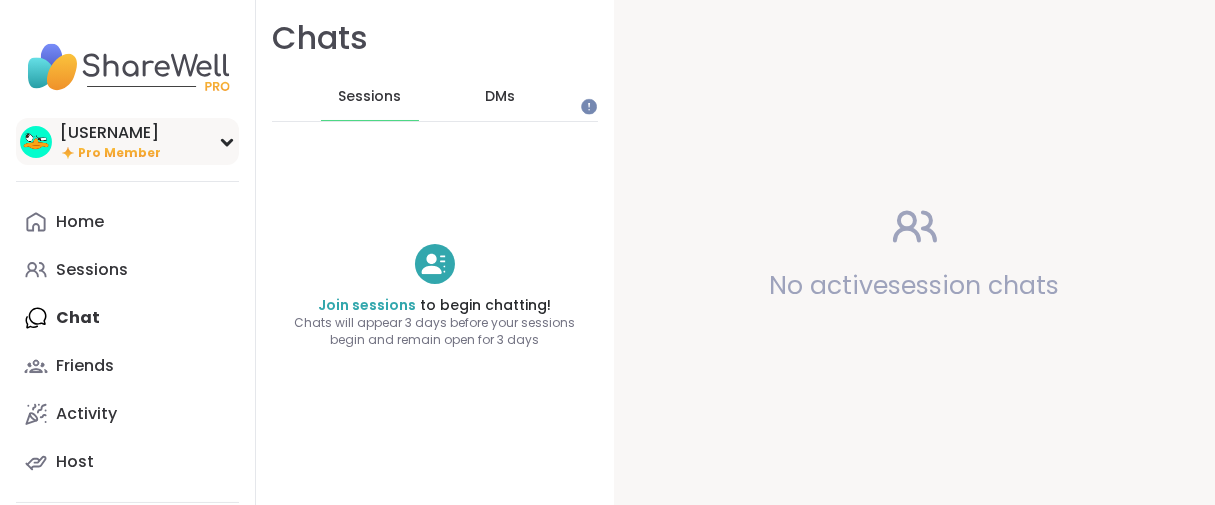 click on "justkenny Pro Member" at bounding box center (127, 141) 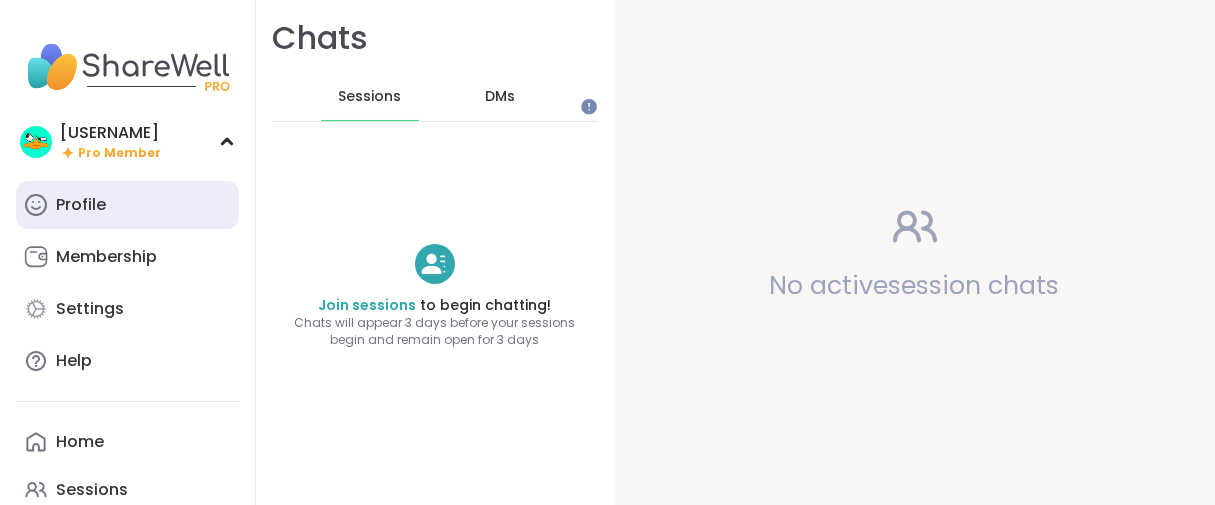 click on "Profile" at bounding box center (81, 205) 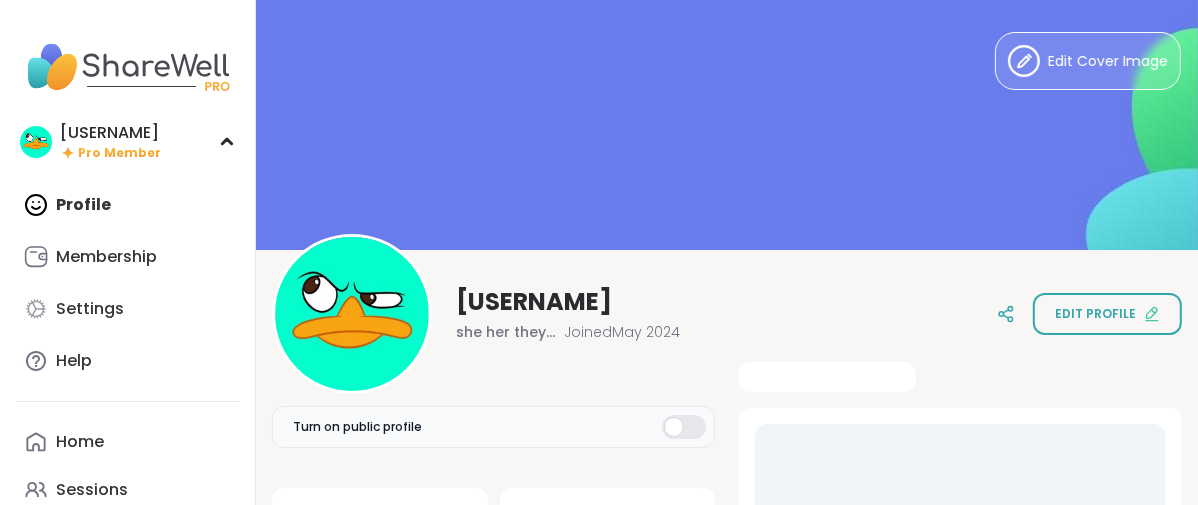 scroll, scrollTop: 0, scrollLeft: 0, axis: both 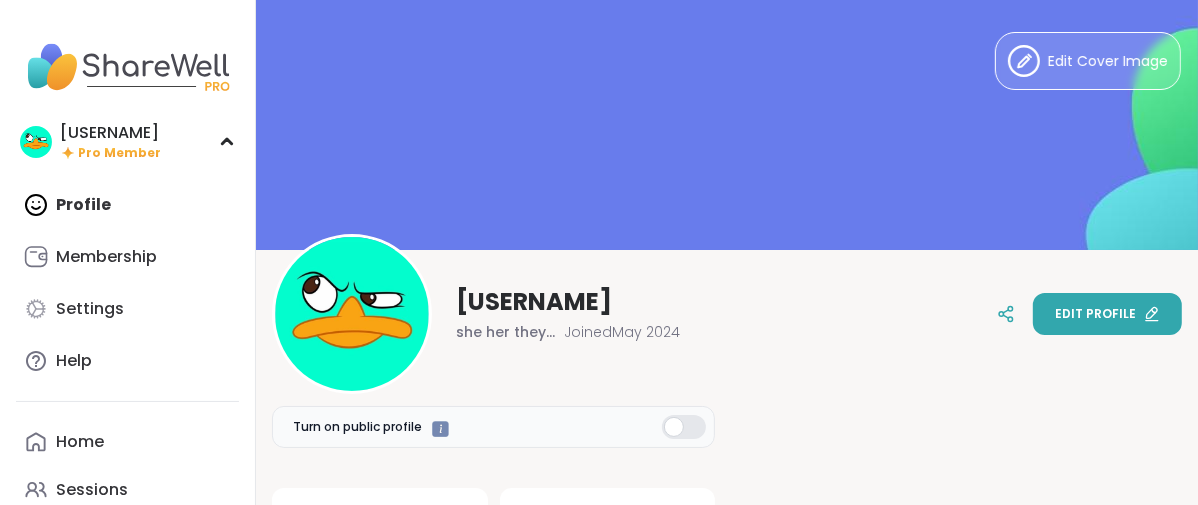 click on "Edit profile" at bounding box center [1107, 314] 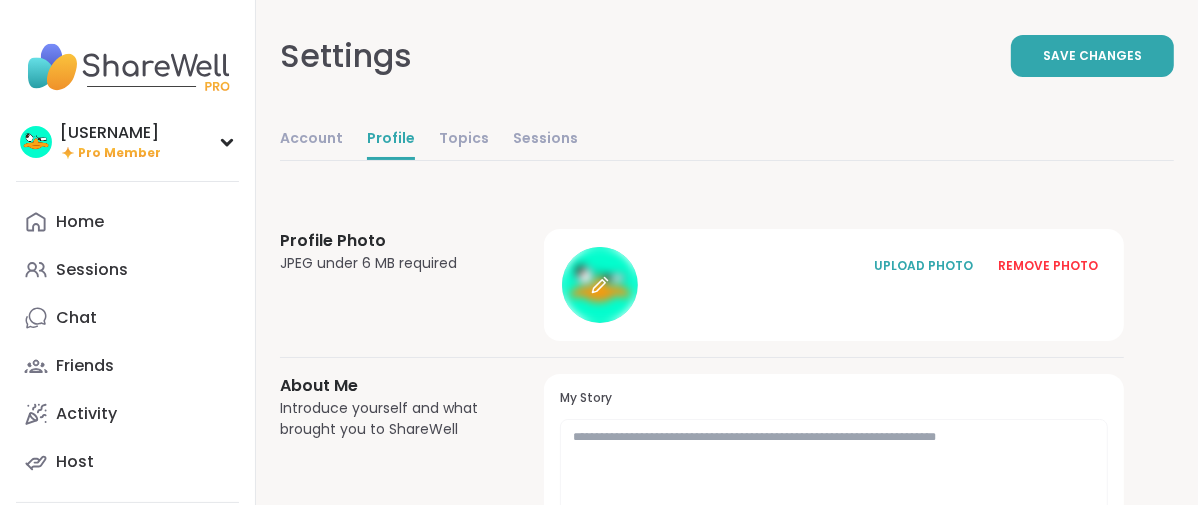 click 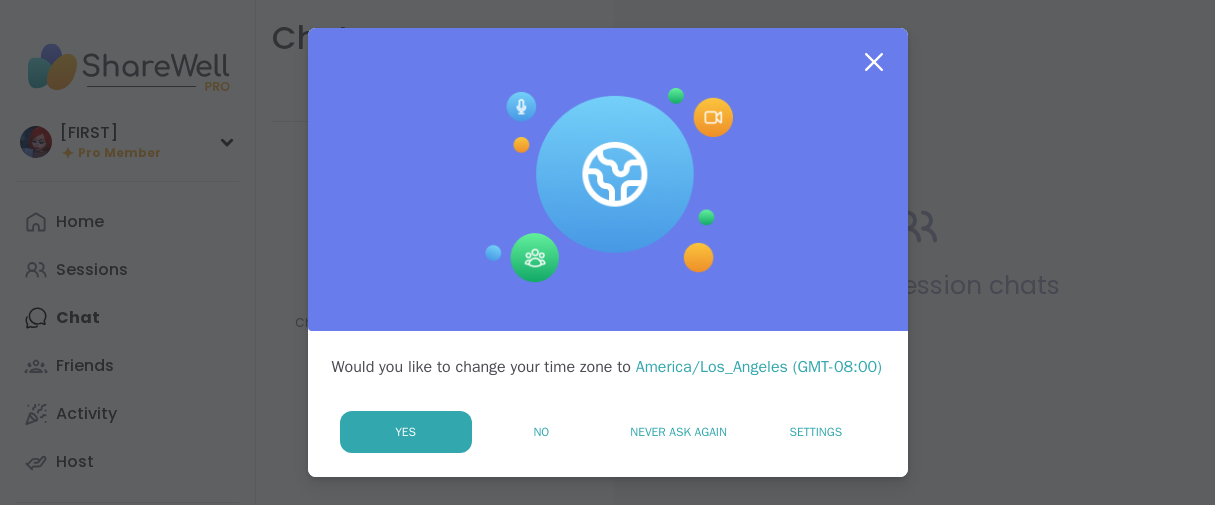 scroll, scrollTop: 0, scrollLeft: 0, axis: both 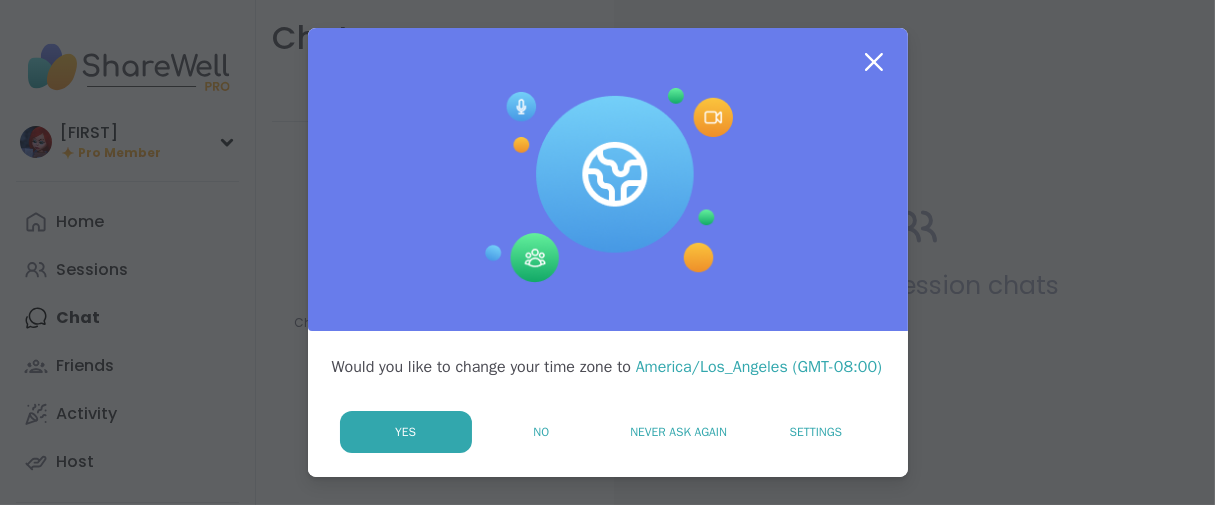 click 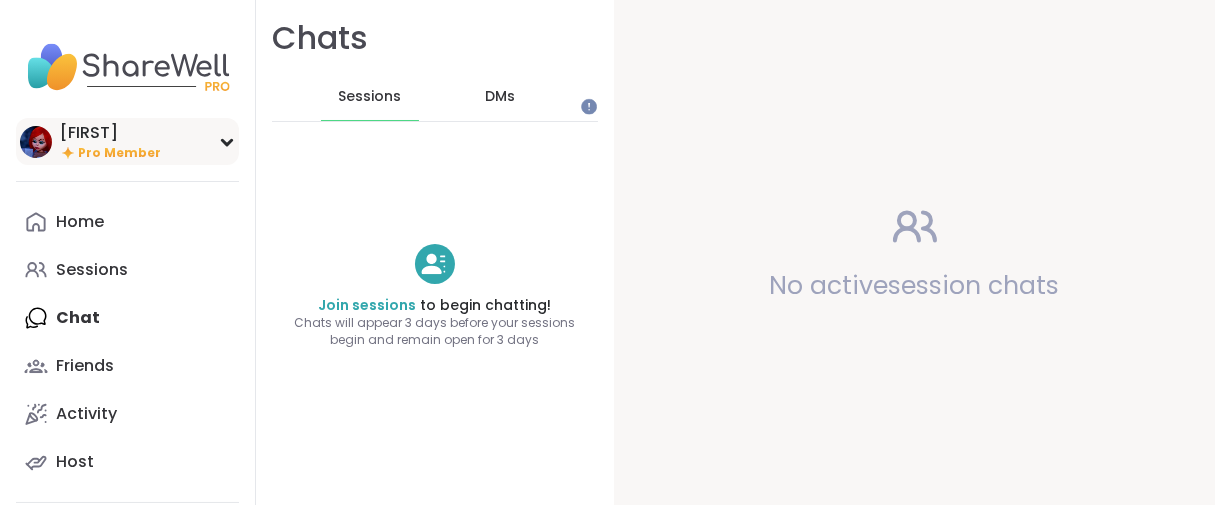 click on "Pro Member" at bounding box center (119, 153) 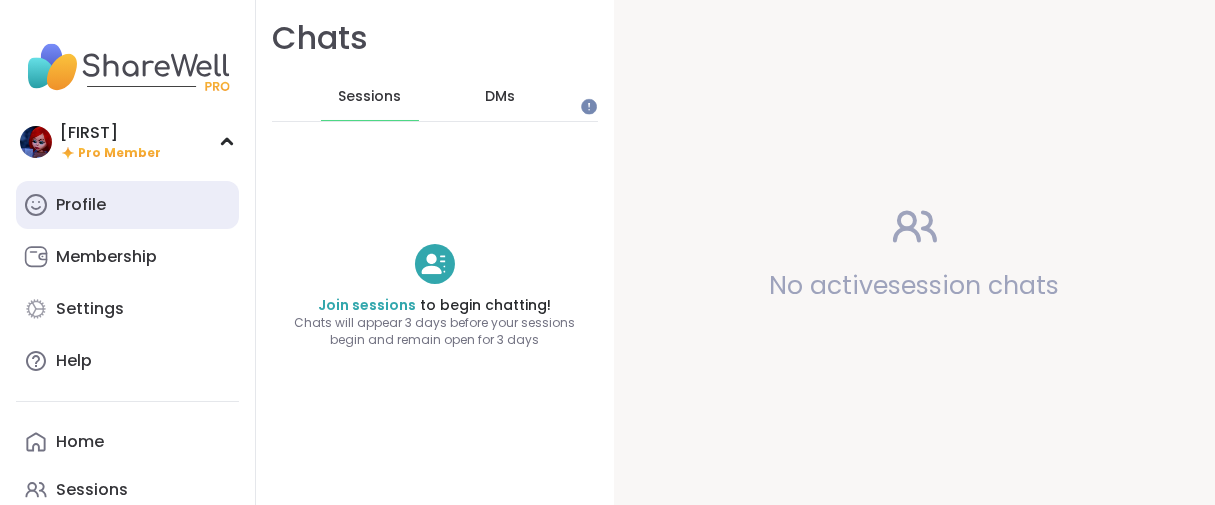 click on "Profile" at bounding box center [81, 205] 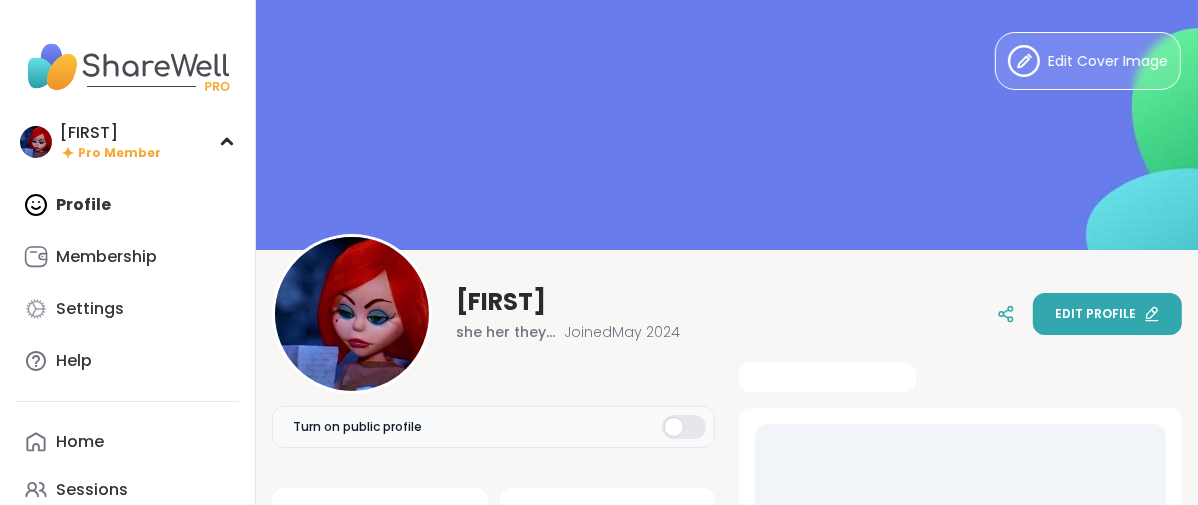scroll, scrollTop: 0, scrollLeft: 0, axis: both 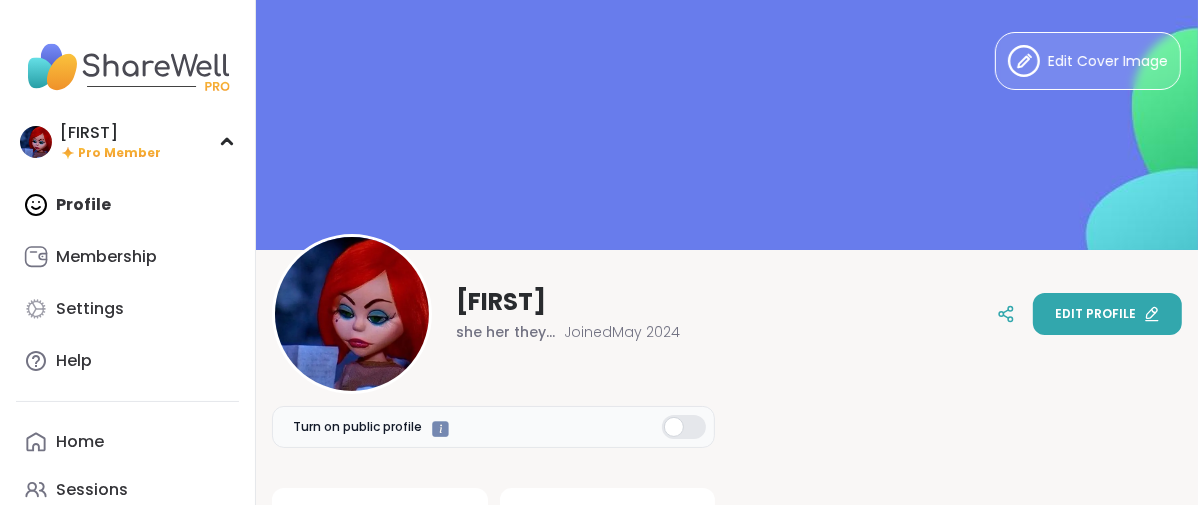 click on "Edit profile" at bounding box center [1095, 314] 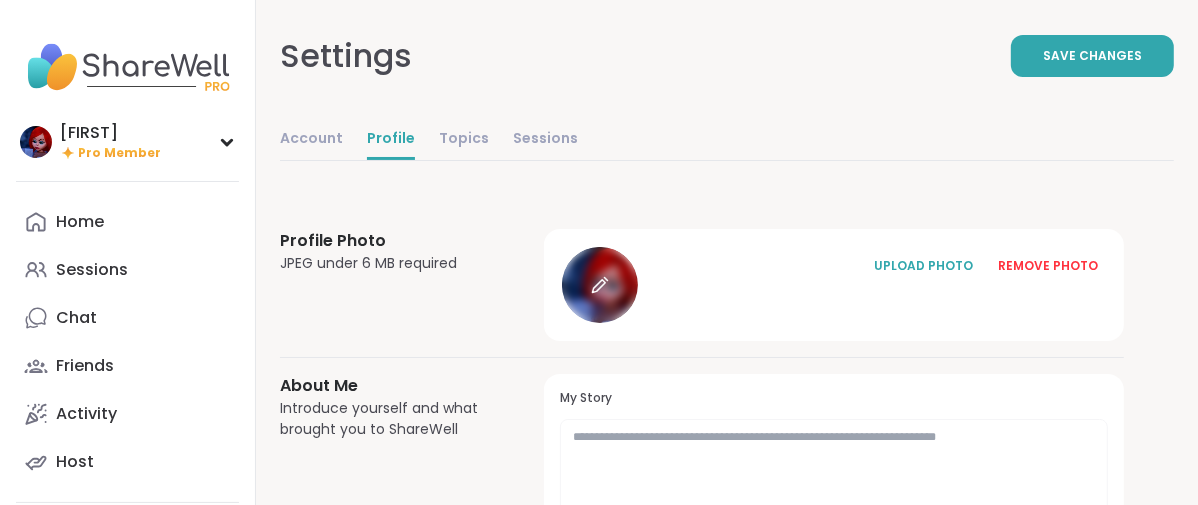 click 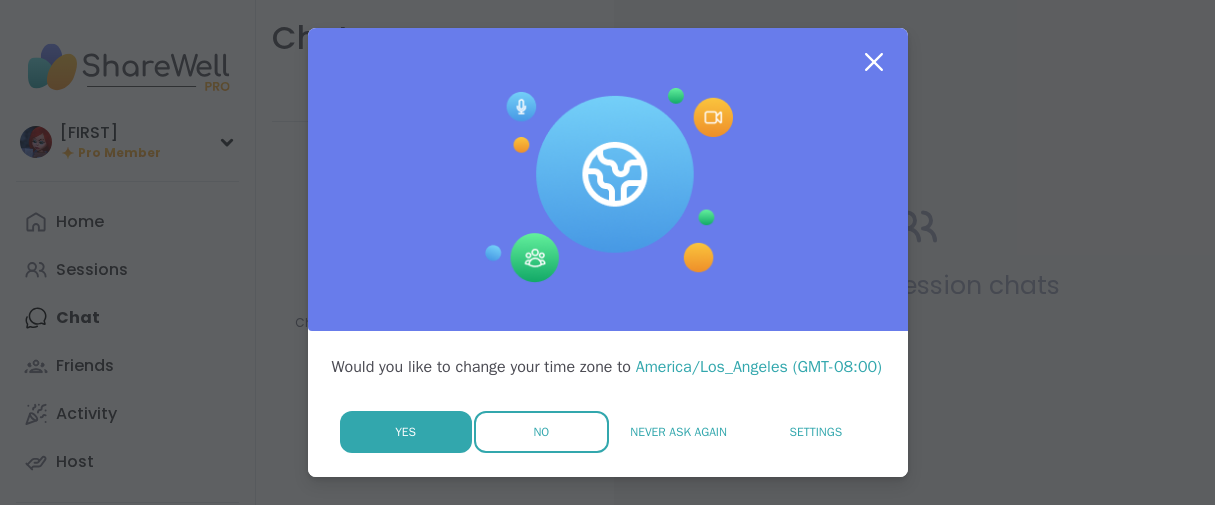 scroll, scrollTop: 0, scrollLeft: 0, axis: both 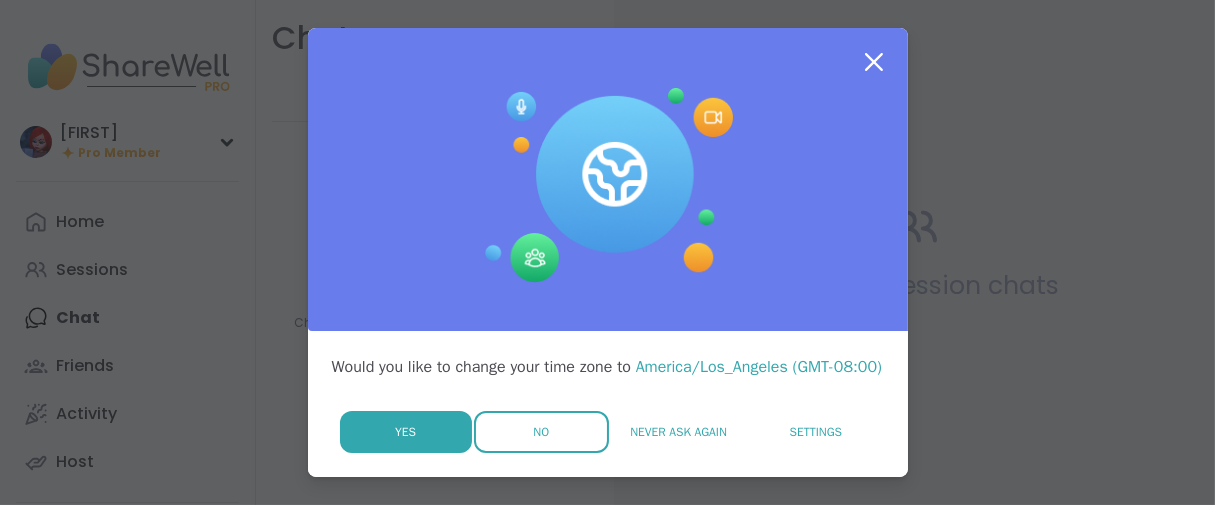 click on "No" at bounding box center [541, 432] 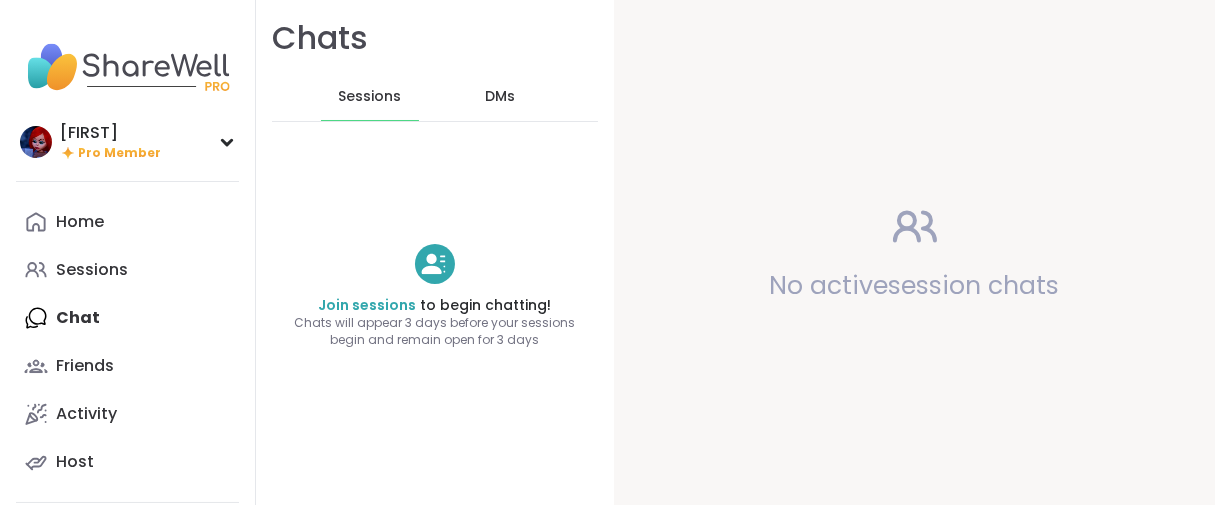 scroll, scrollTop: 0, scrollLeft: 0, axis: both 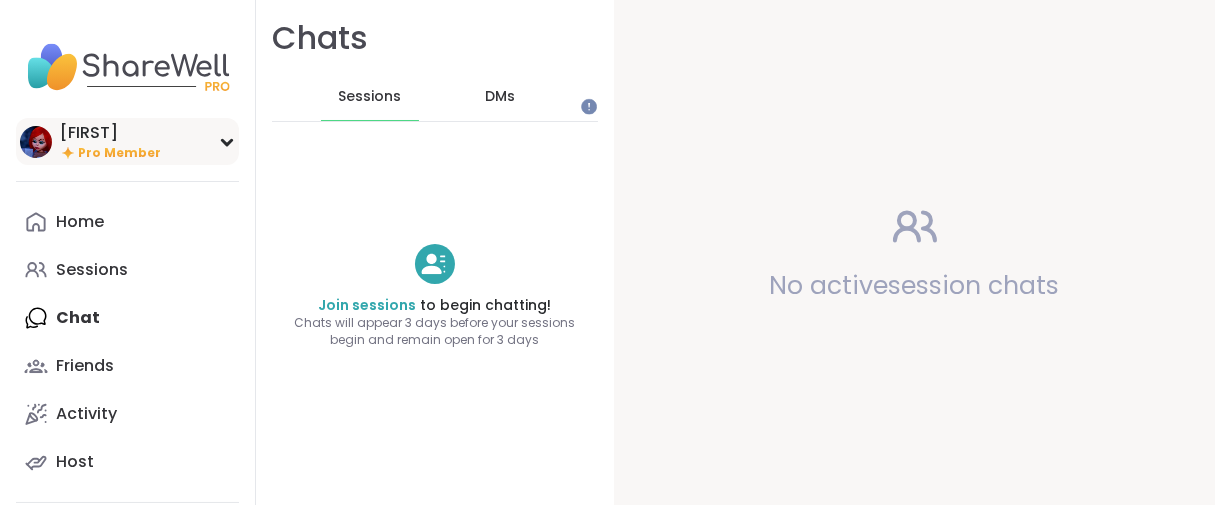 click on "Pro Member" at bounding box center [119, 153] 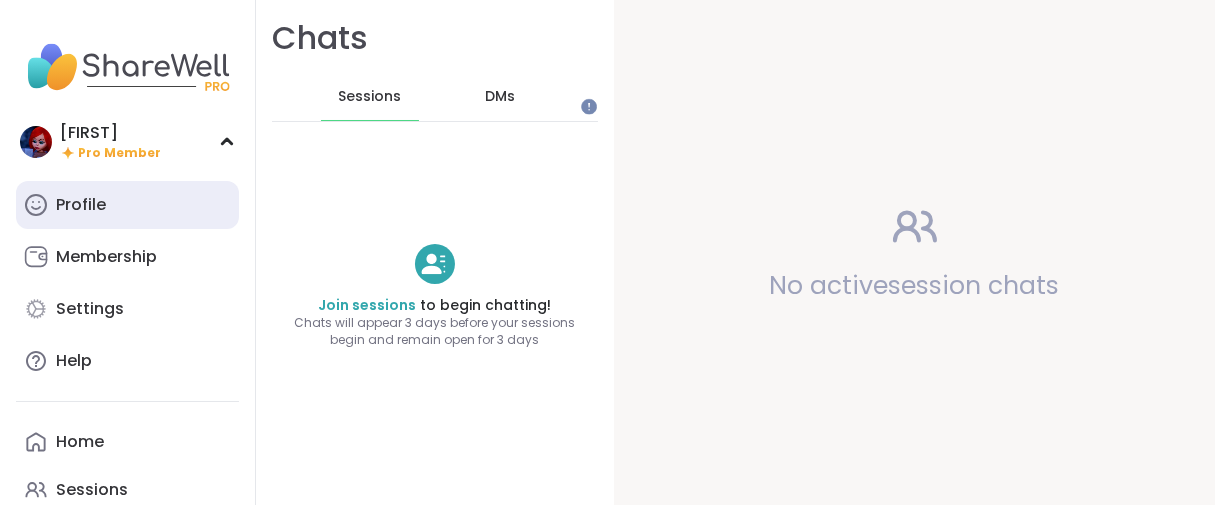 click on "Profile" at bounding box center (127, 205) 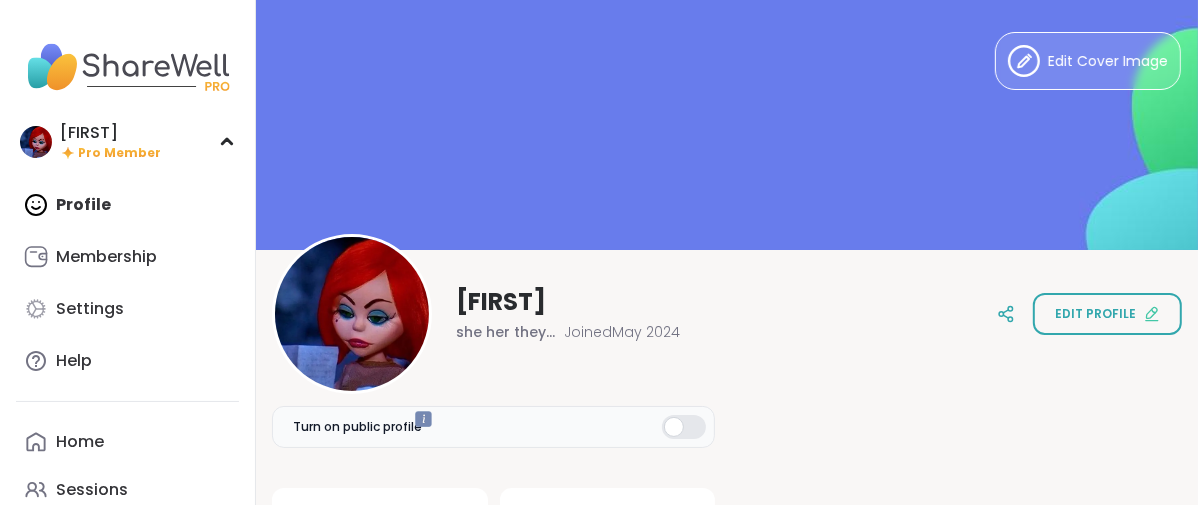 scroll, scrollTop: 0, scrollLeft: 0, axis: both 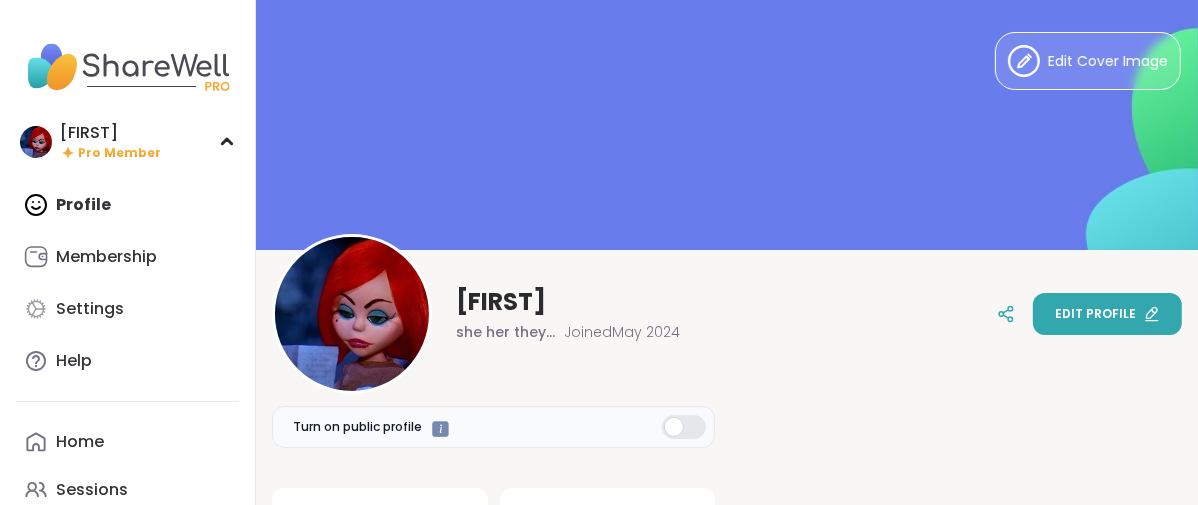 click on "Edit profile" at bounding box center (1107, 314) 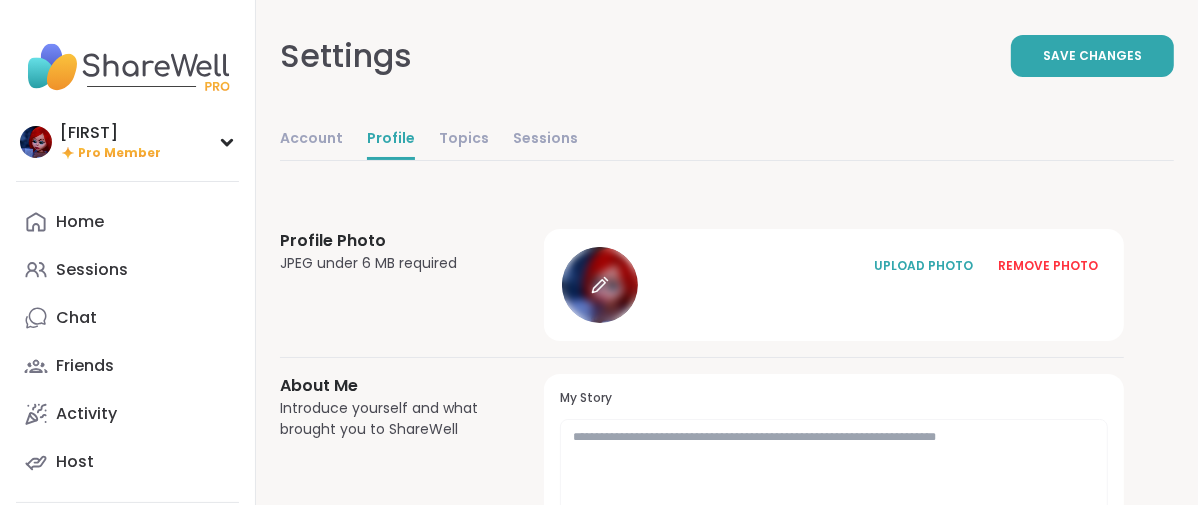 click 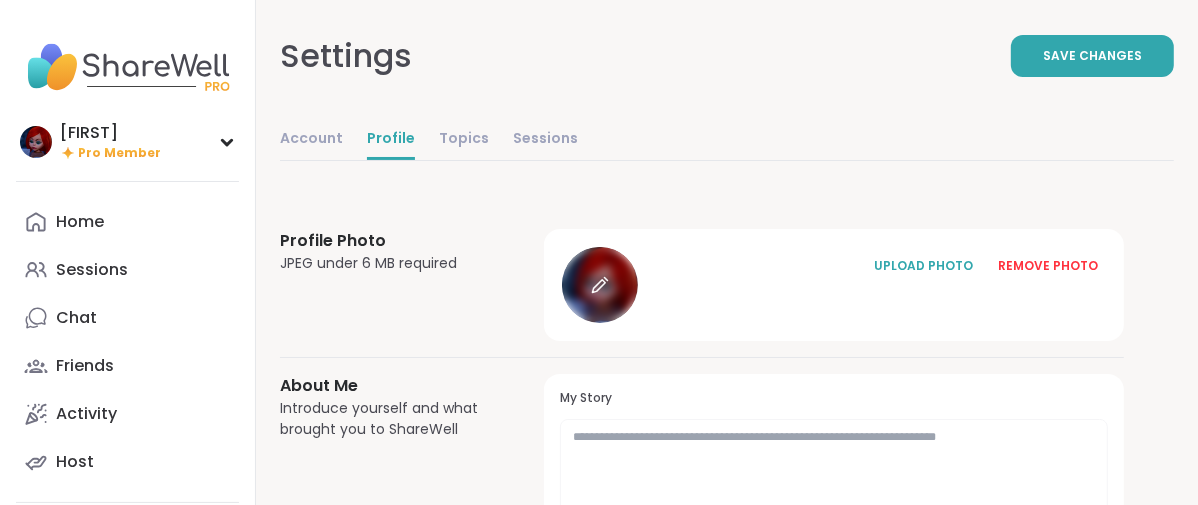 click 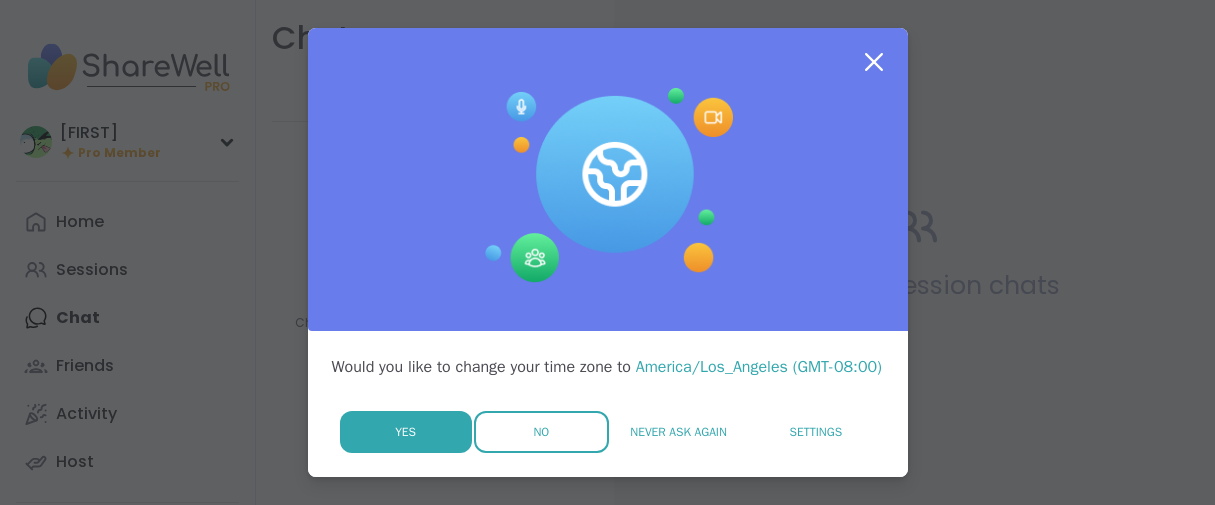 scroll, scrollTop: 0, scrollLeft: 0, axis: both 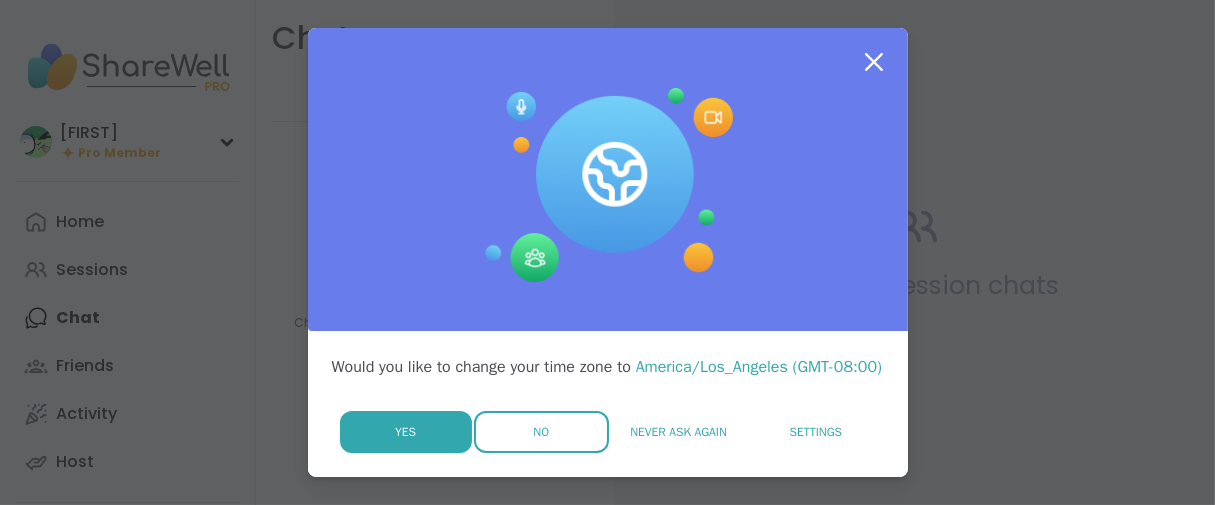click on "No" at bounding box center (541, 432) 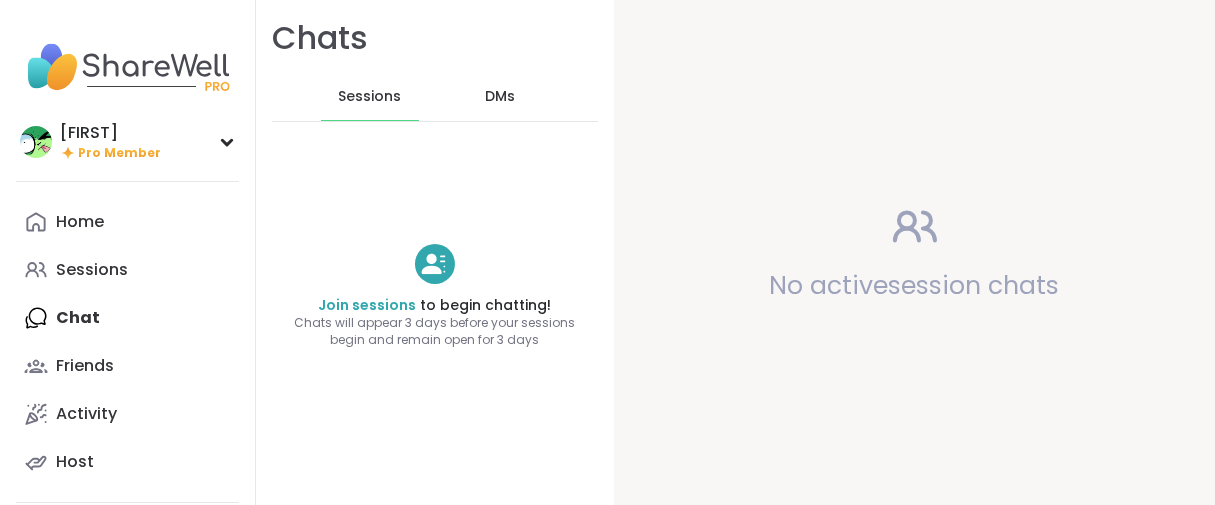 scroll, scrollTop: 0, scrollLeft: 0, axis: both 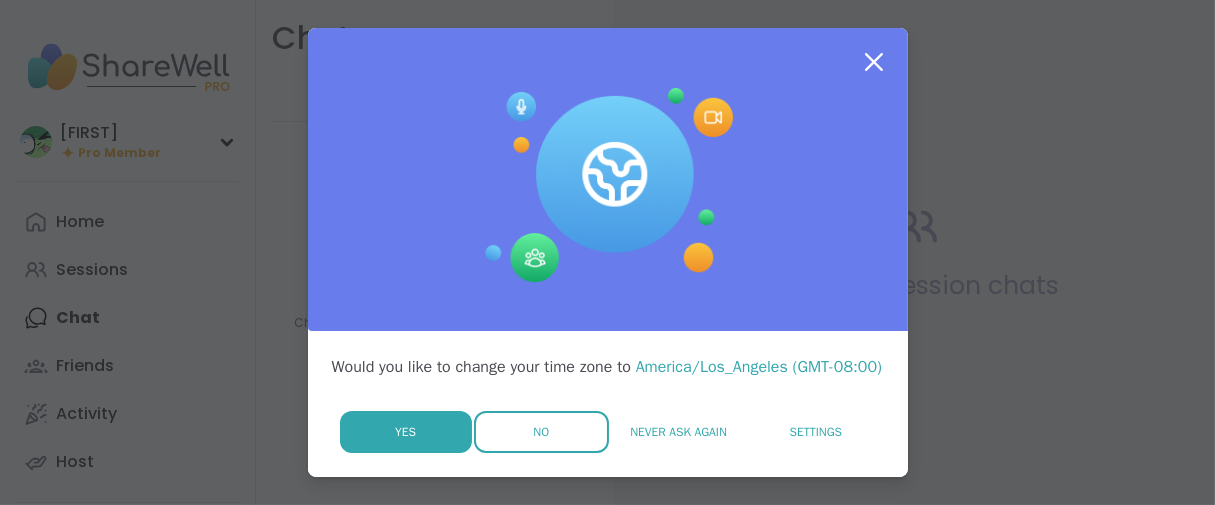 click on "No" at bounding box center [541, 432] 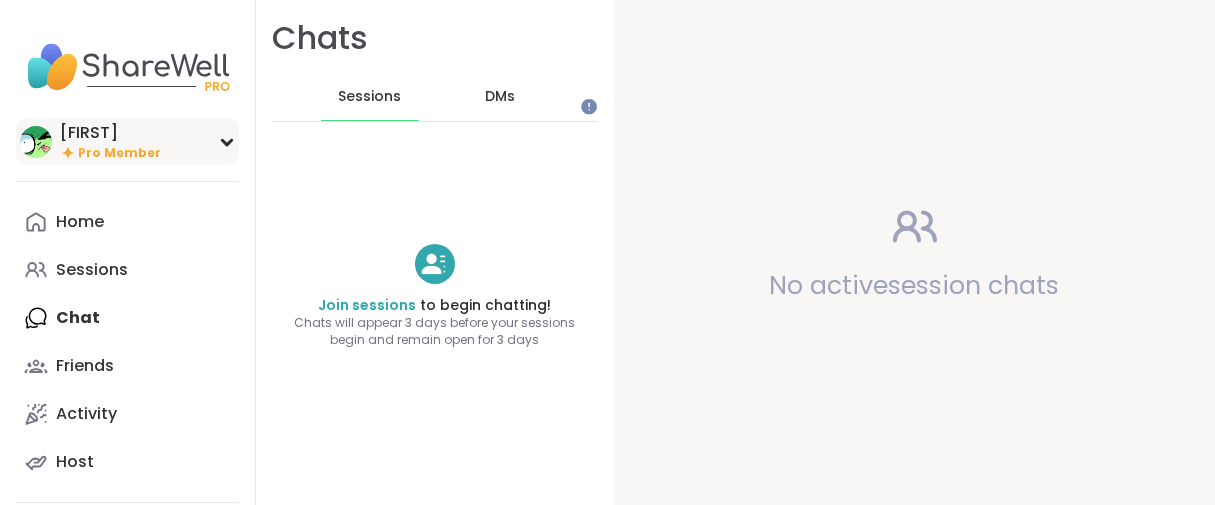 click on "[FIRST]" at bounding box center (110, 133) 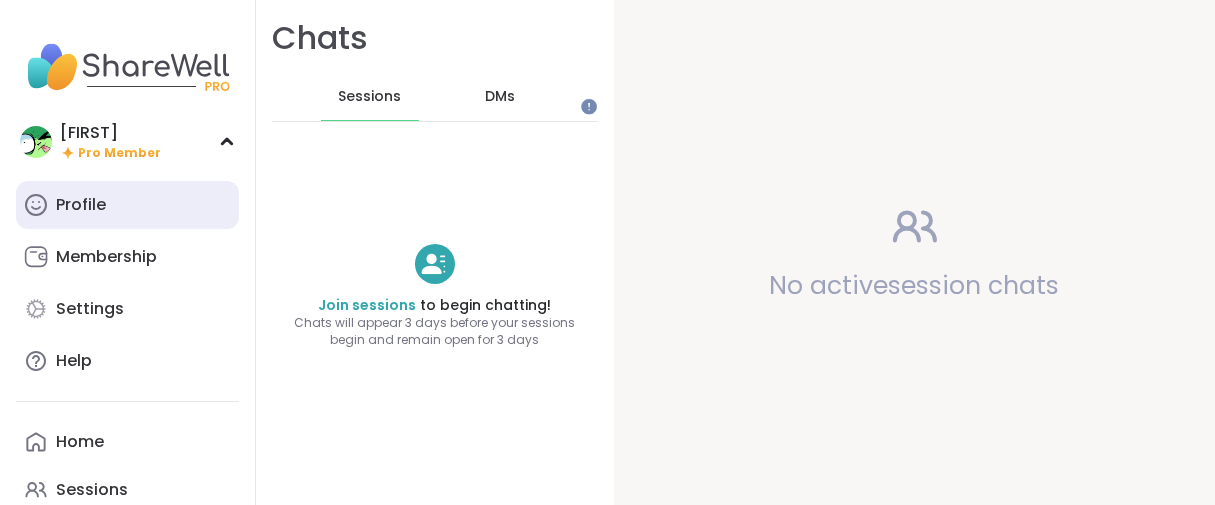 click on "Profile" at bounding box center (81, 205) 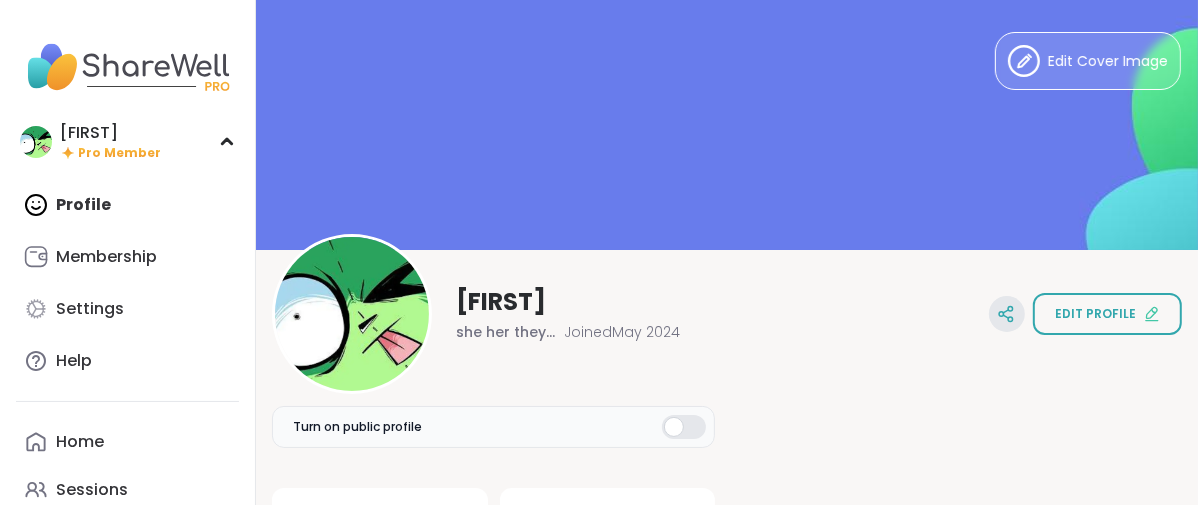 scroll, scrollTop: 0, scrollLeft: 0, axis: both 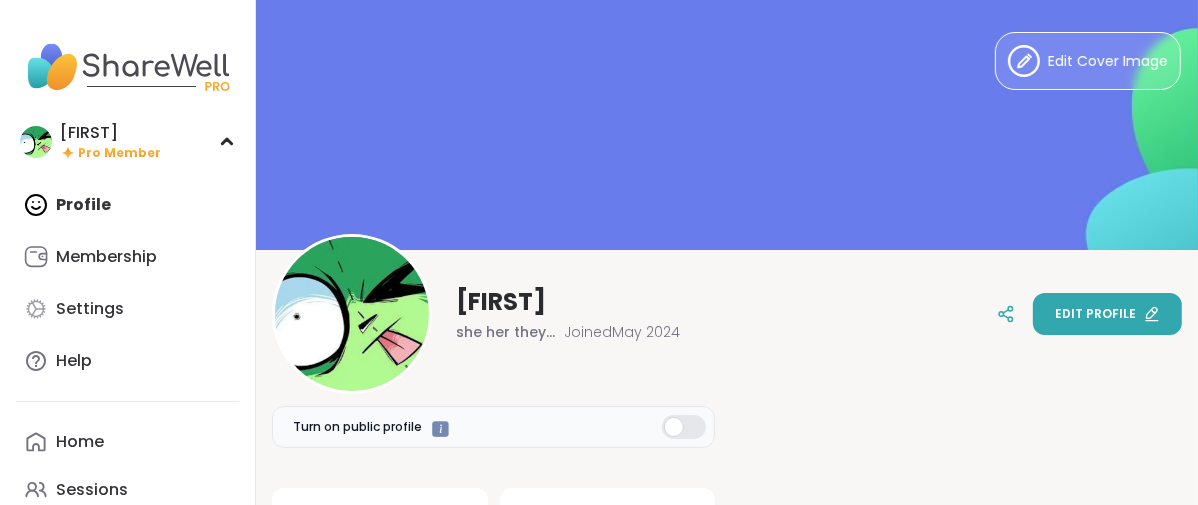click on "Edit profile" at bounding box center [1107, 314] 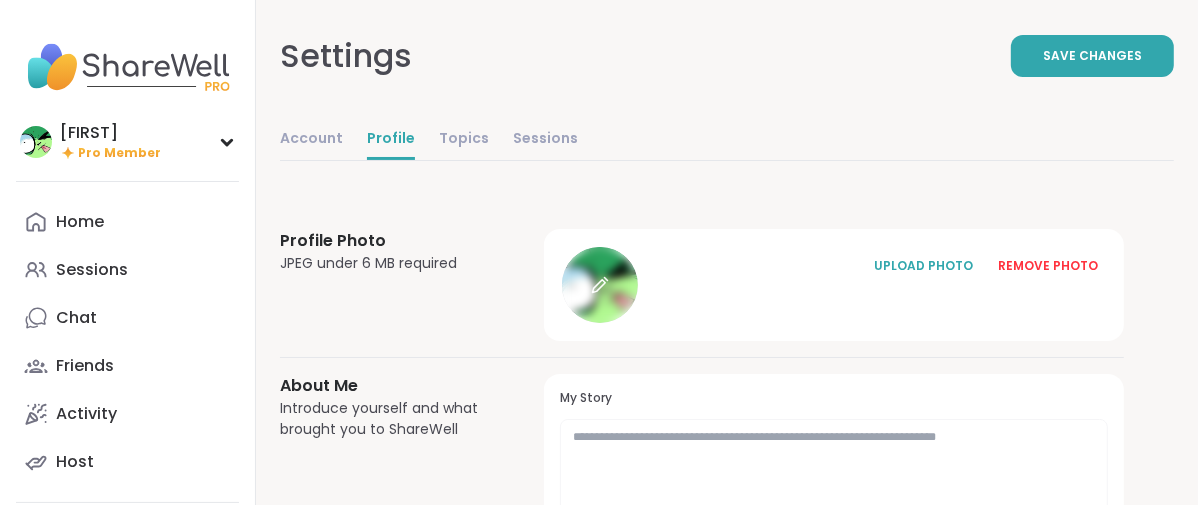 click 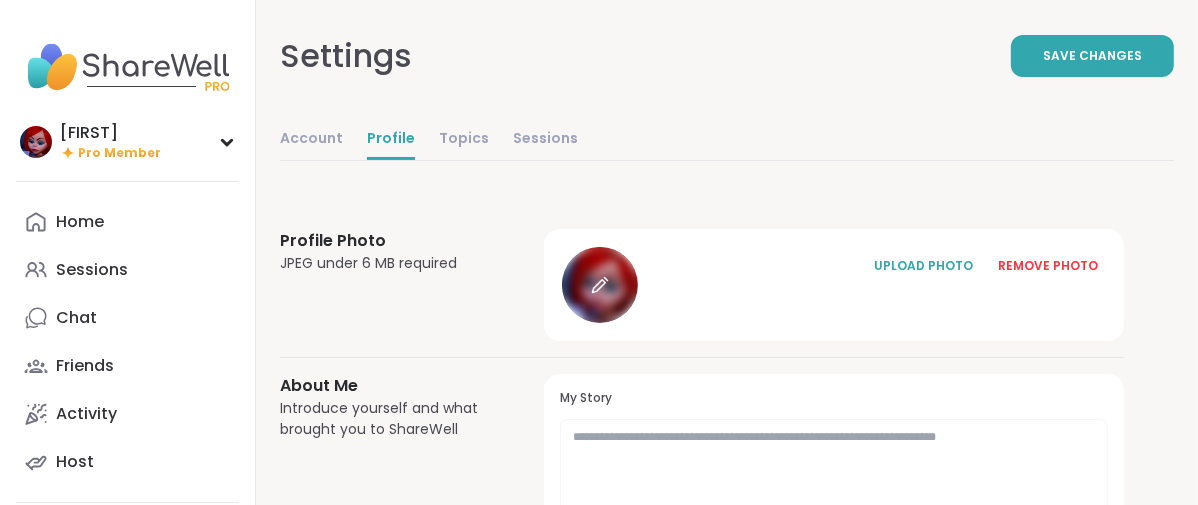 click 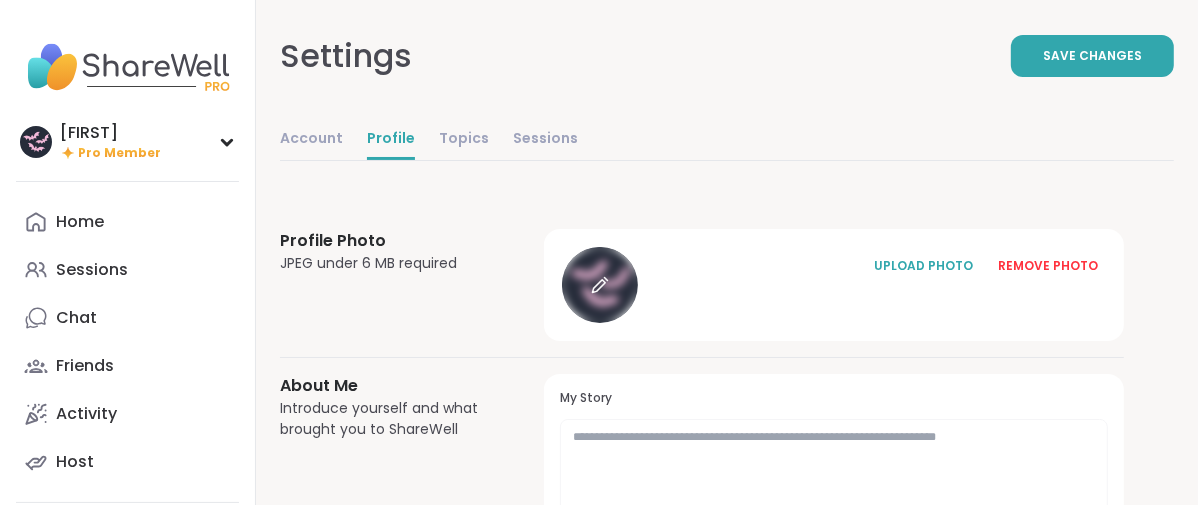click 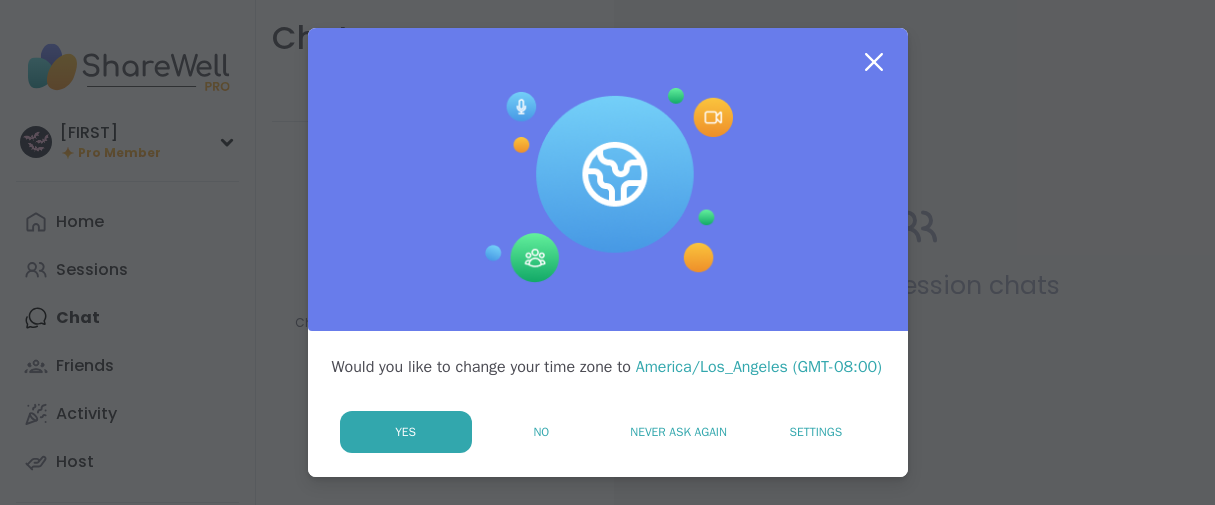 scroll, scrollTop: 0, scrollLeft: 0, axis: both 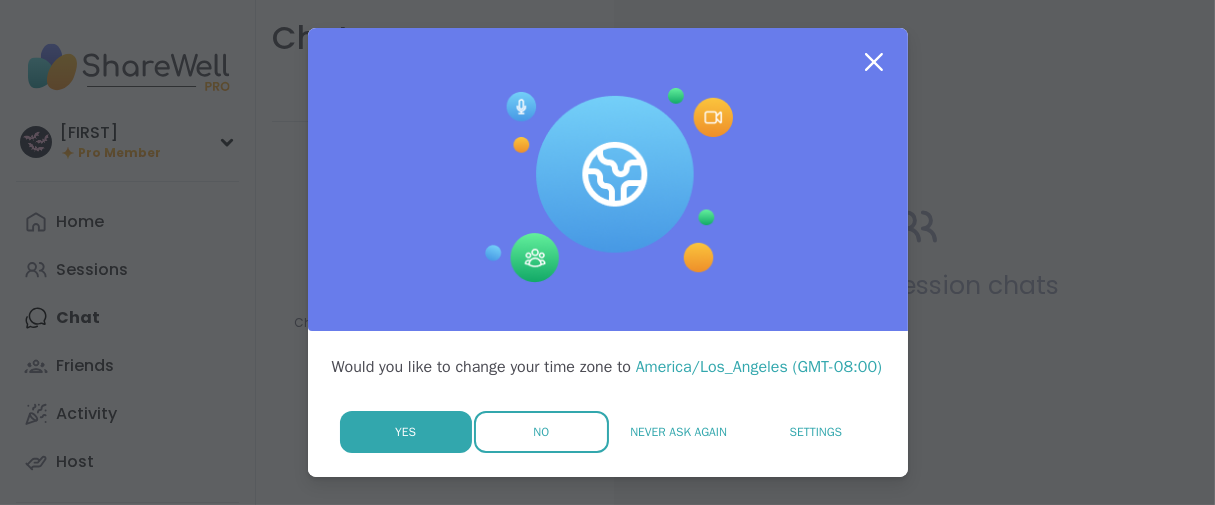 click on "No" at bounding box center (541, 432) 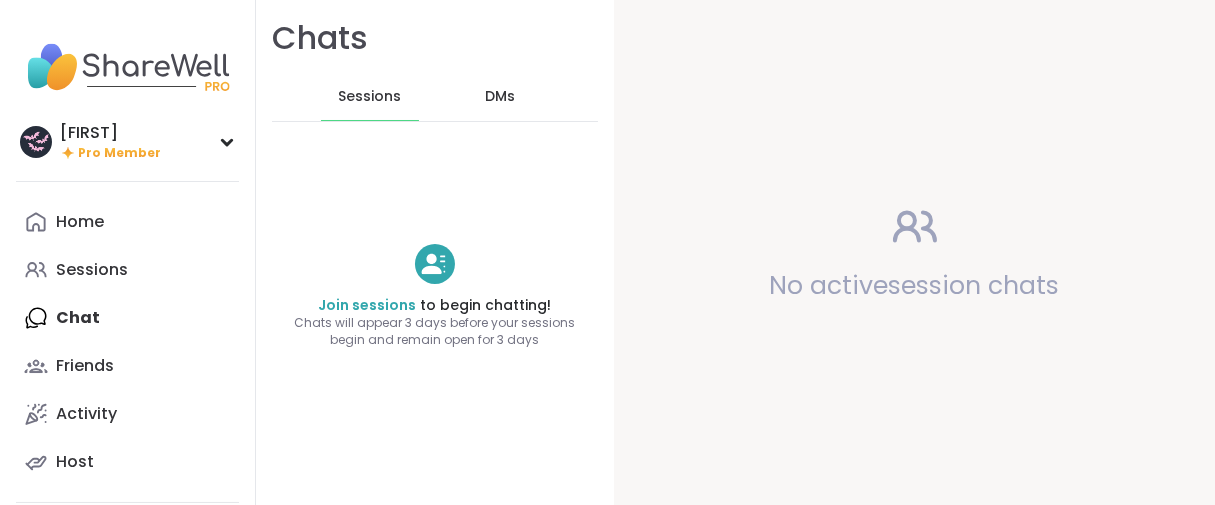scroll, scrollTop: 0, scrollLeft: 0, axis: both 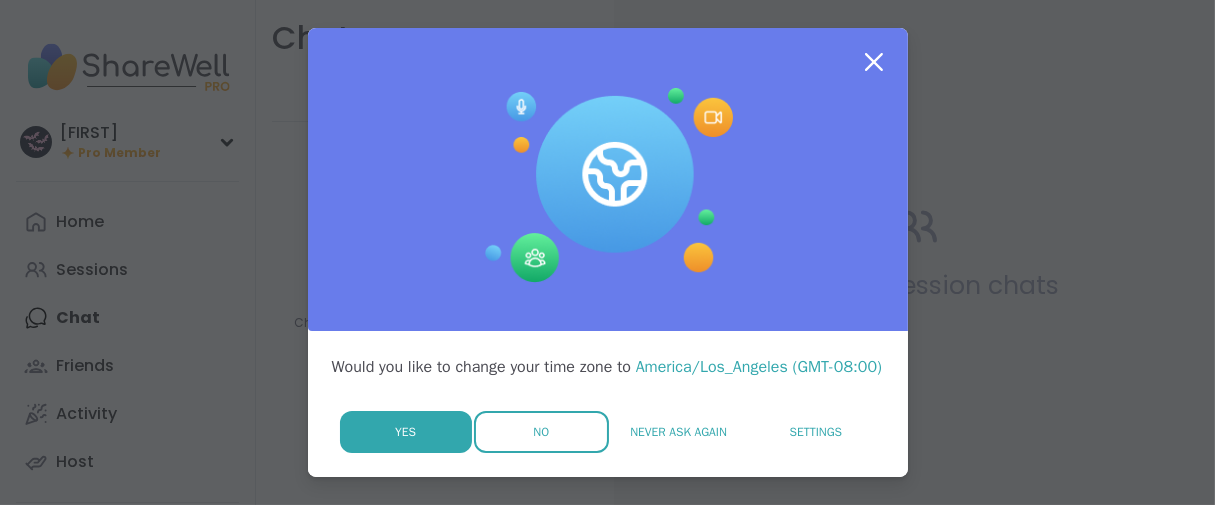 click on "No" at bounding box center (541, 432) 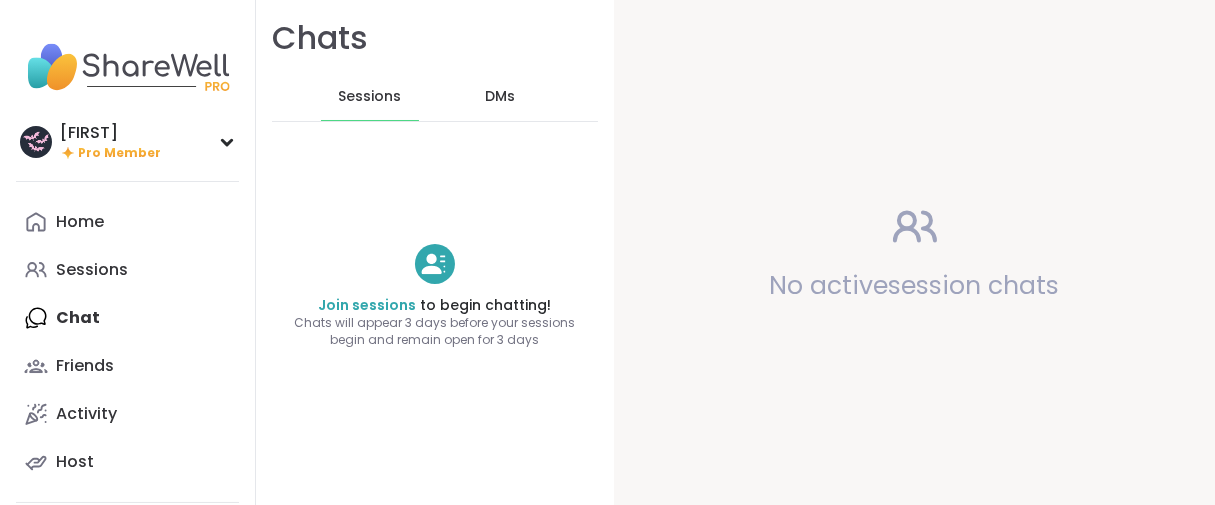 scroll, scrollTop: 0, scrollLeft: 0, axis: both 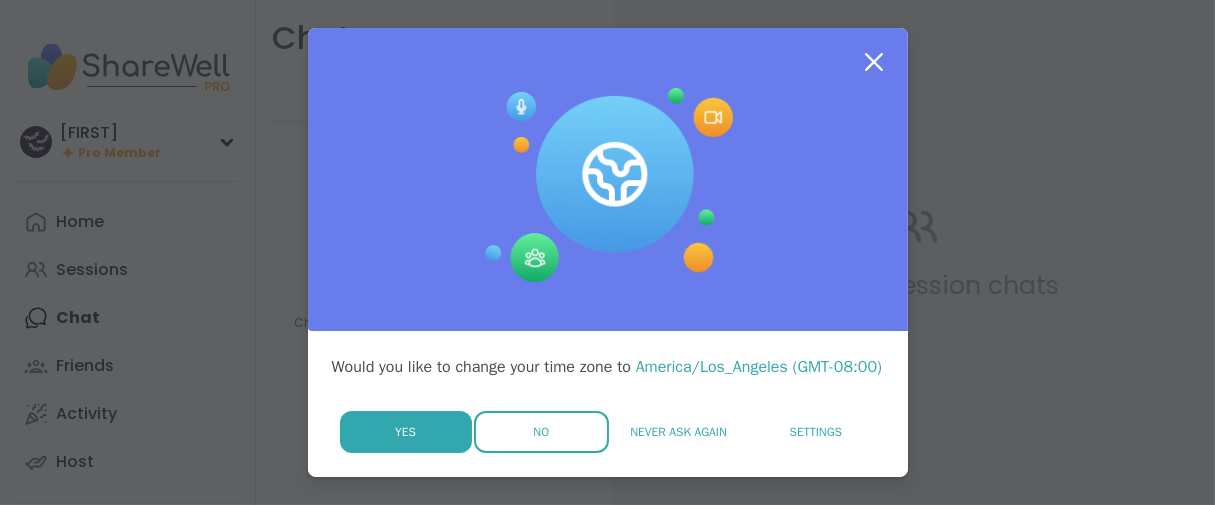 click on "No" at bounding box center (541, 432) 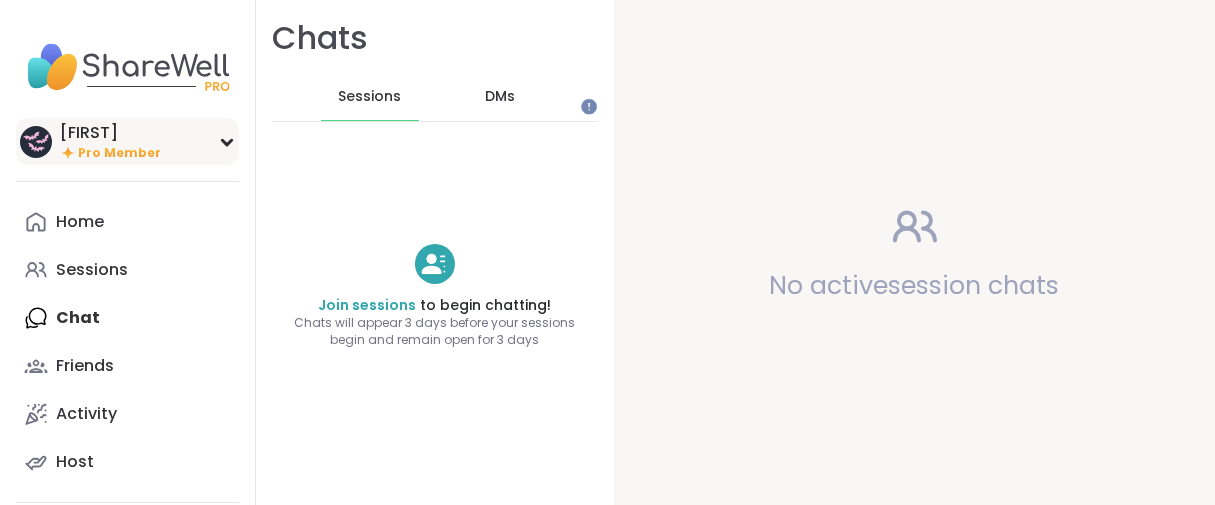 click on "[FIRST]" at bounding box center [110, 133] 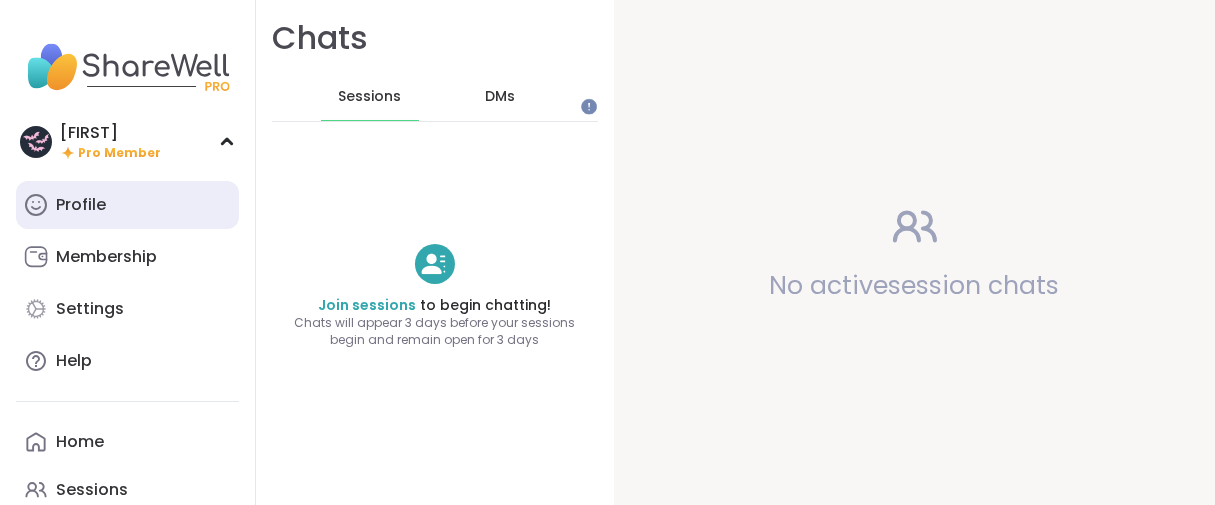 click on "Profile" at bounding box center [127, 205] 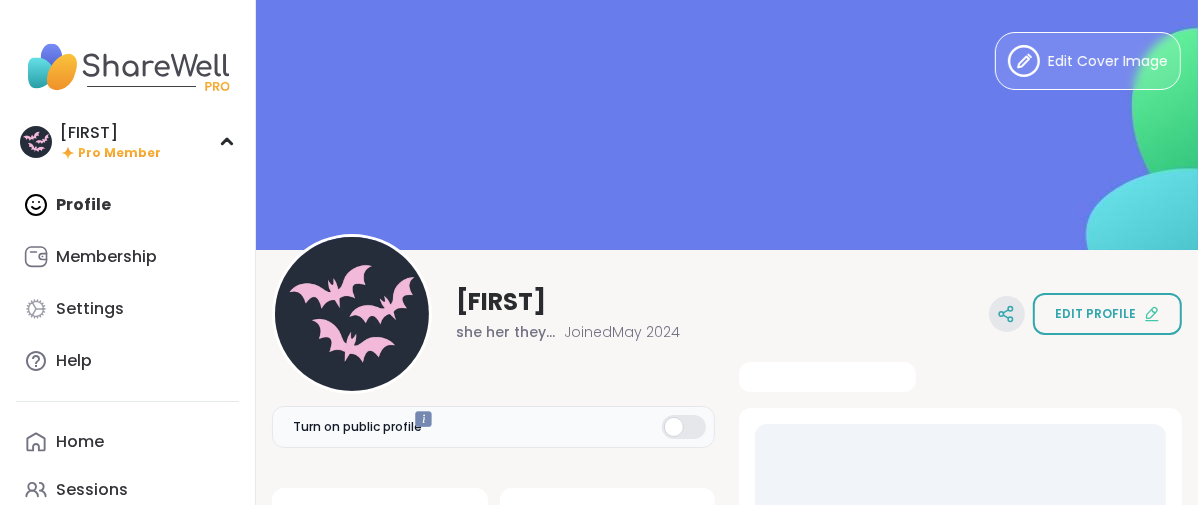 scroll, scrollTop: 0, scrollLeft: 0, axis: both 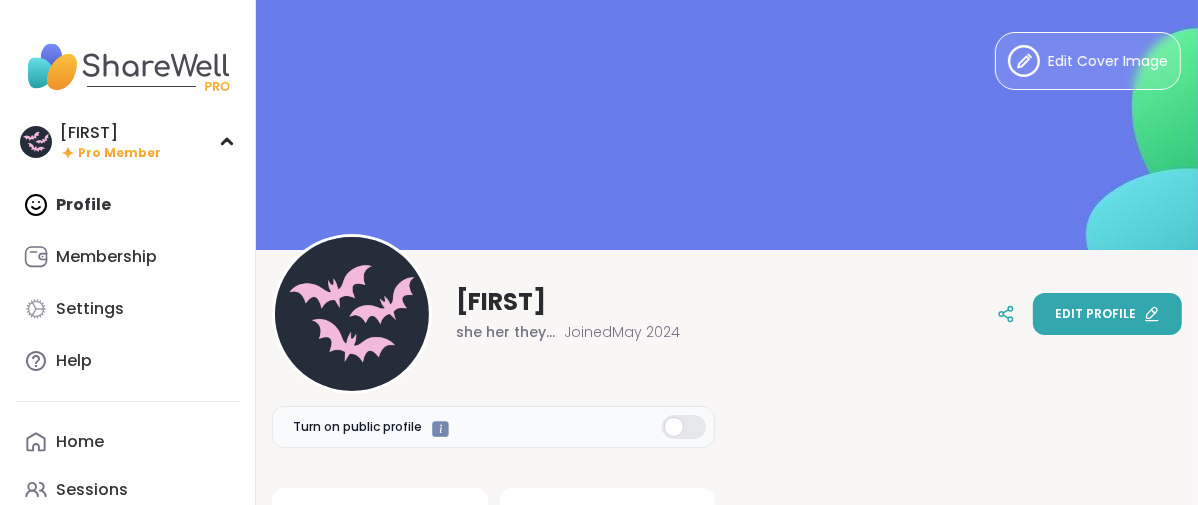 click on "Edit profile" at bounding box center (1107, 314) 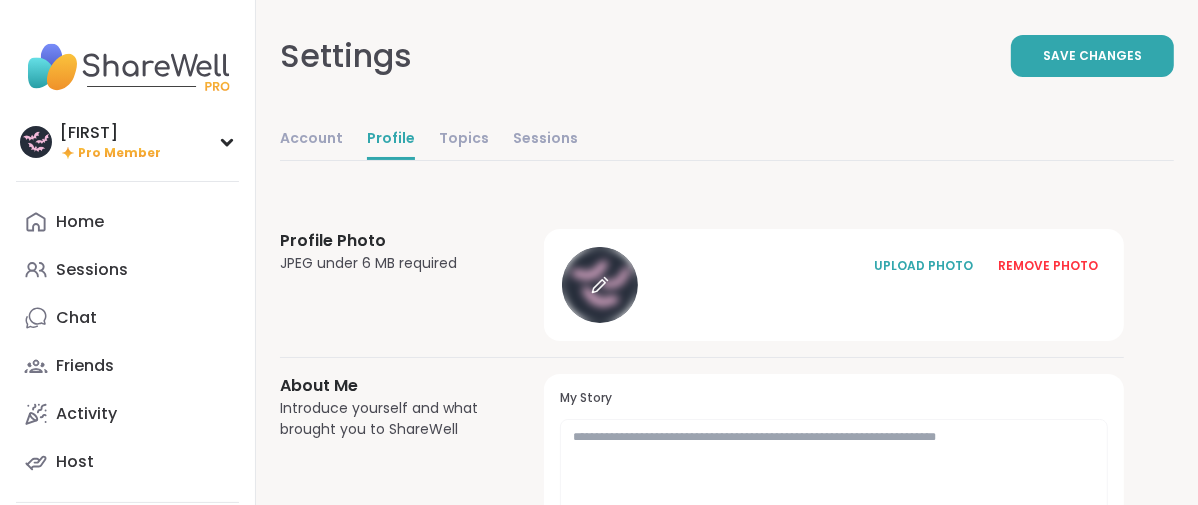 click at bounding box center (600, 285) 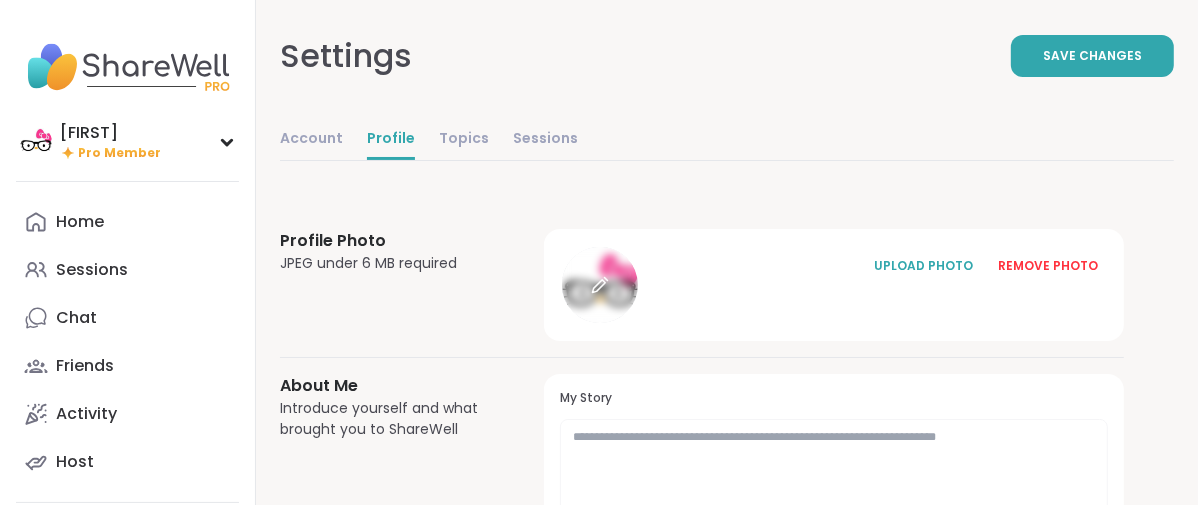 click 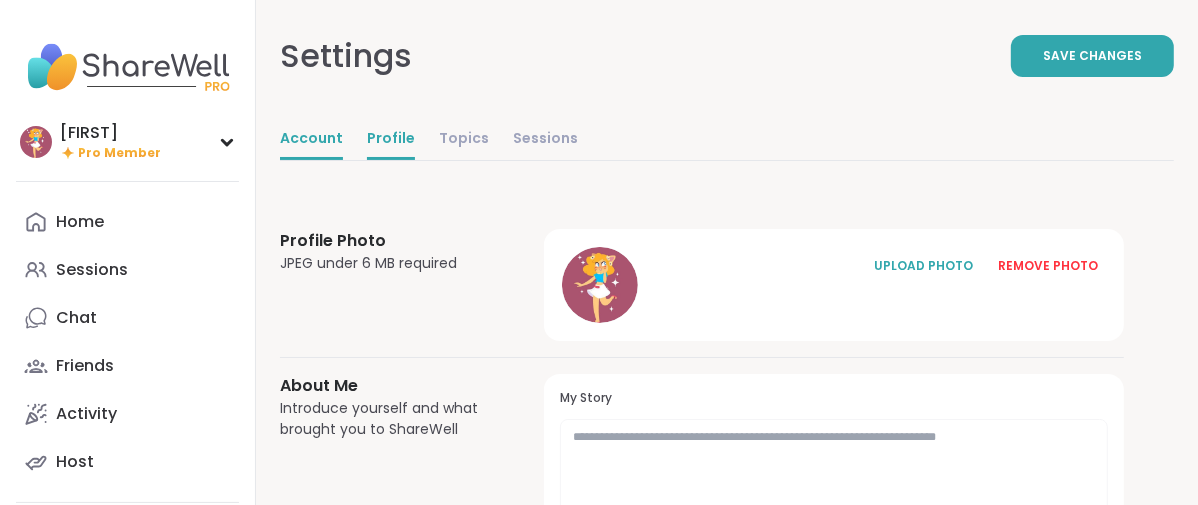 click on "Account" at bounding box center [311, 140] 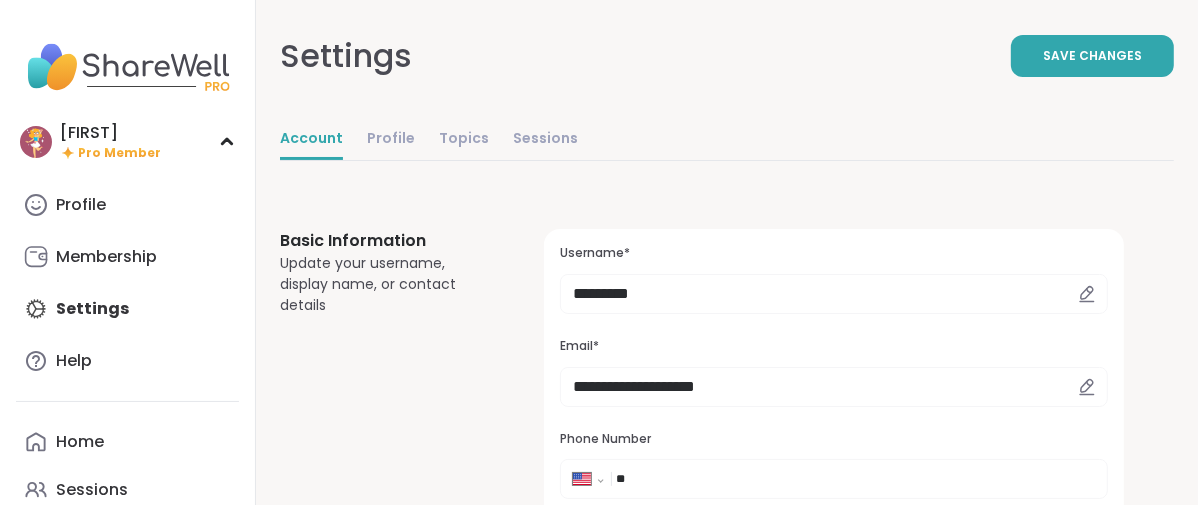 scroll, scrollTop: 0, scrollLeft: 0, axis: both 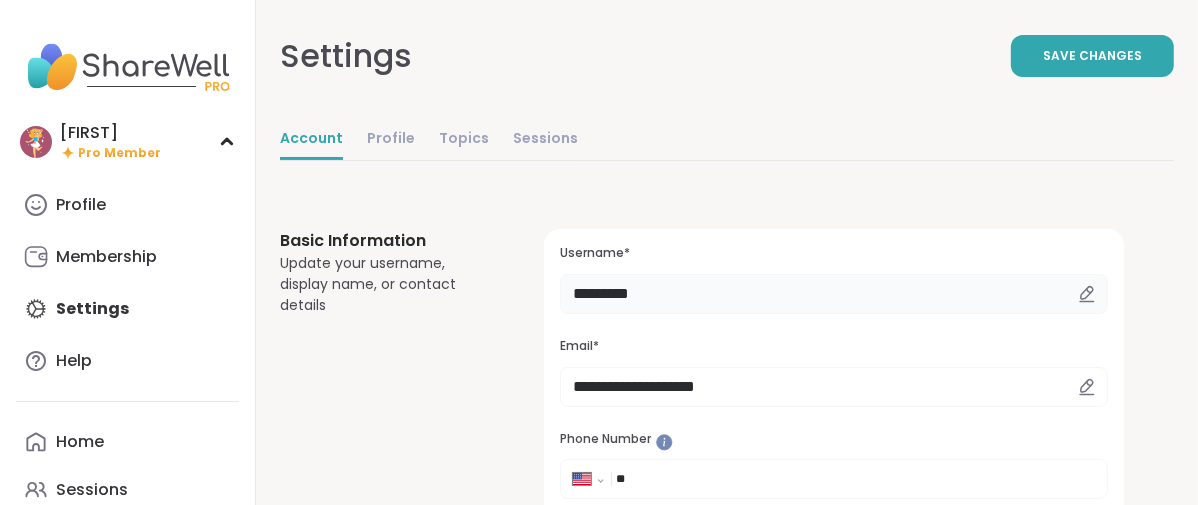 click on "*********" at bounding box center [834, 294] 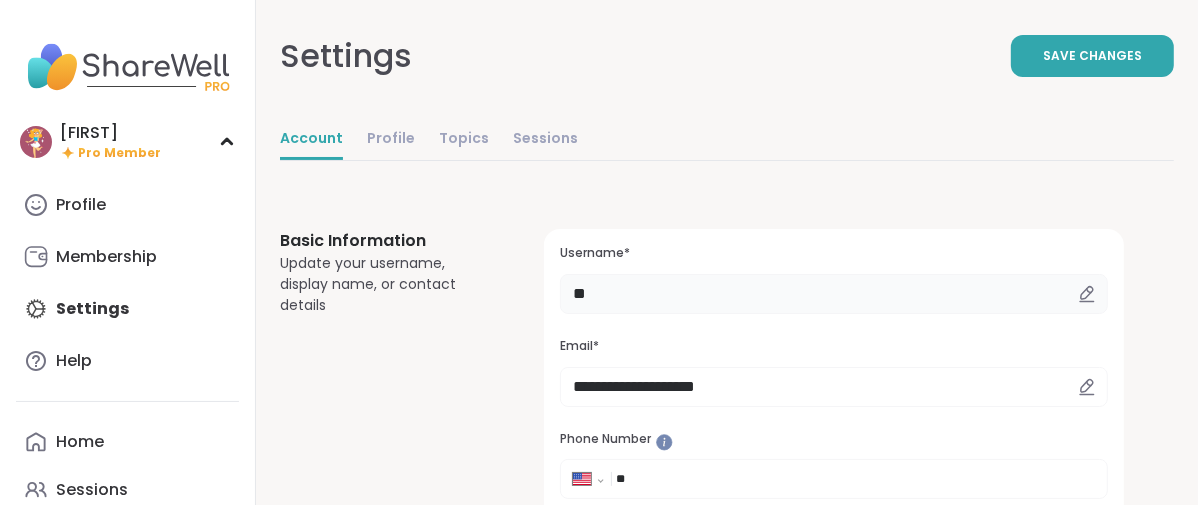 type on "*" 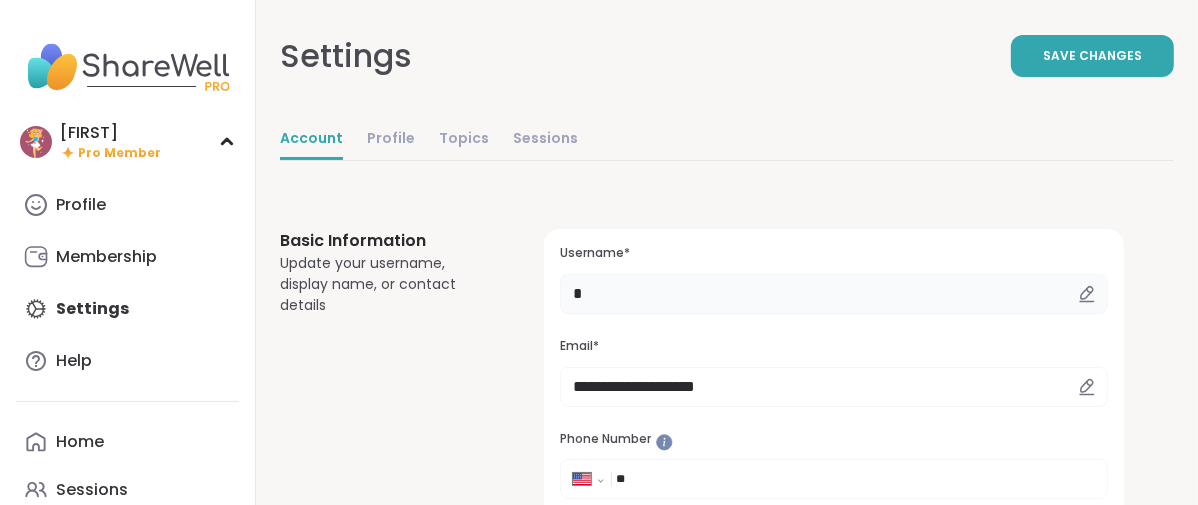 type 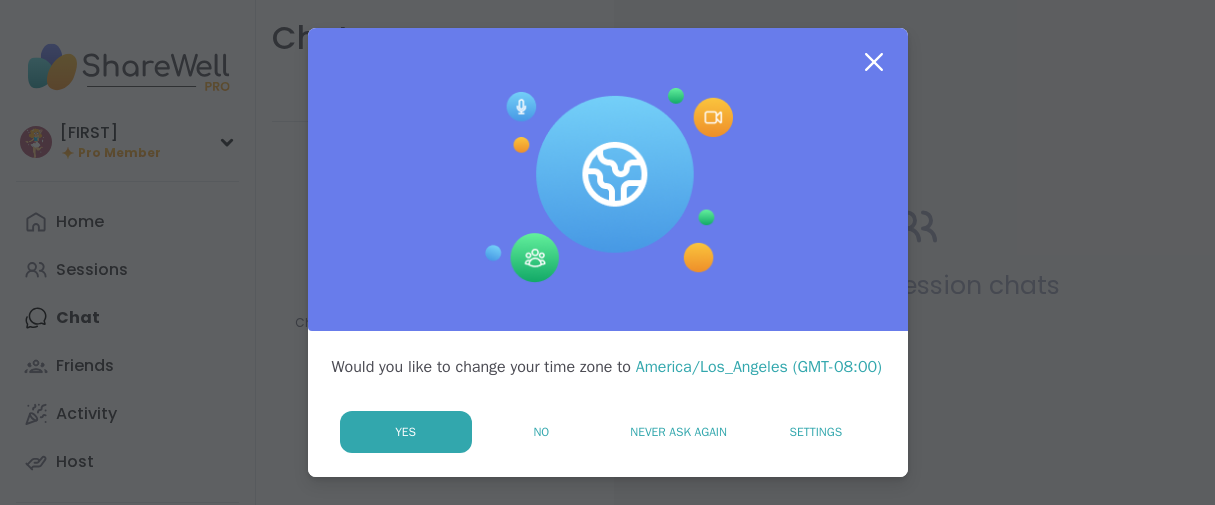 scroll, scrollTop: 0, scrollLeft: 0, axis: both 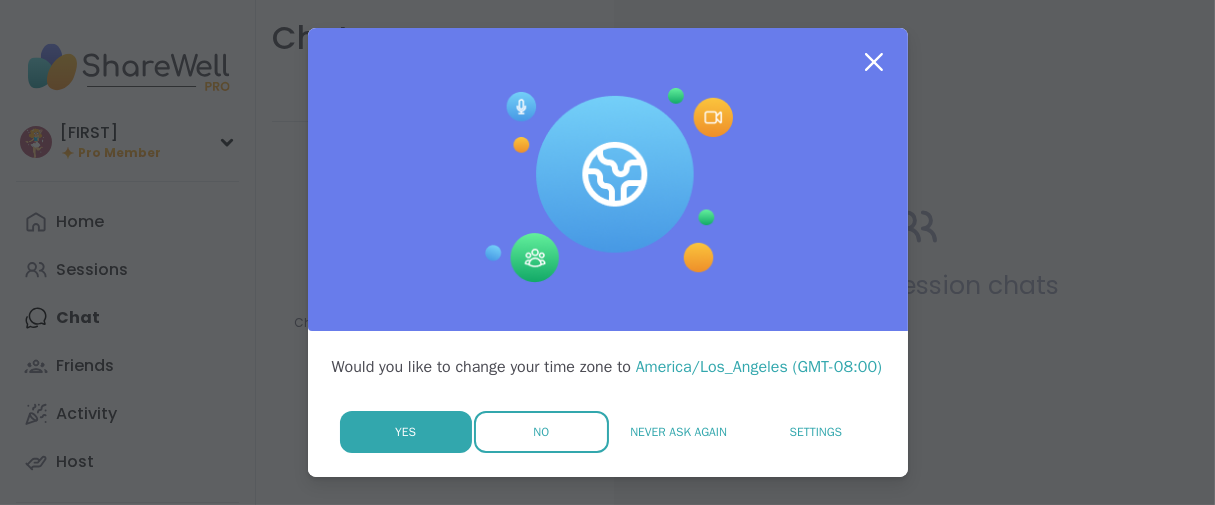 click on "No" at bounding box center [541, 432] 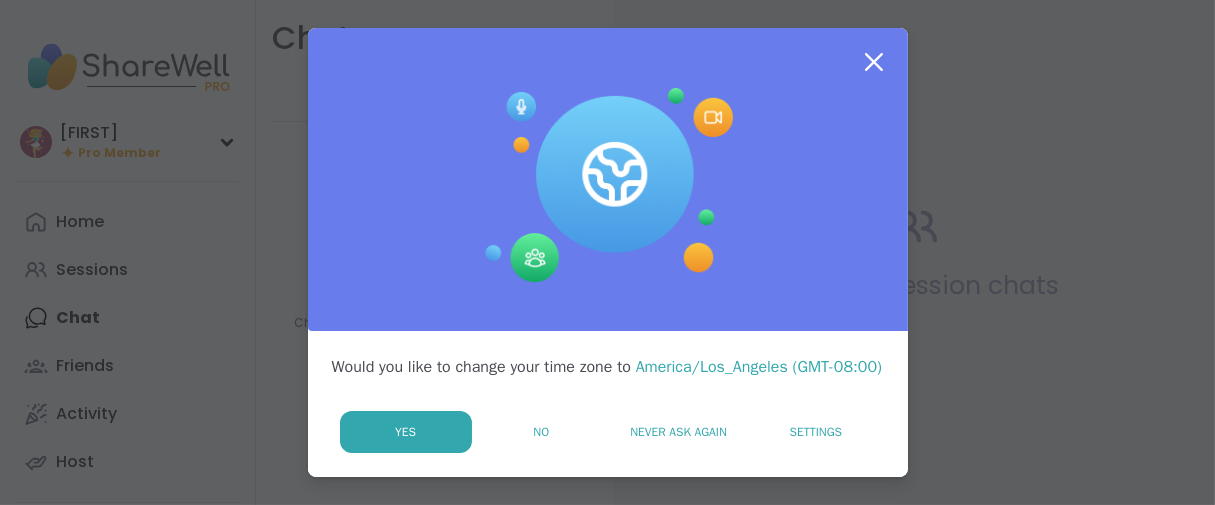scroll, scrollTop: 0, scrollLeft: 0, axis: both 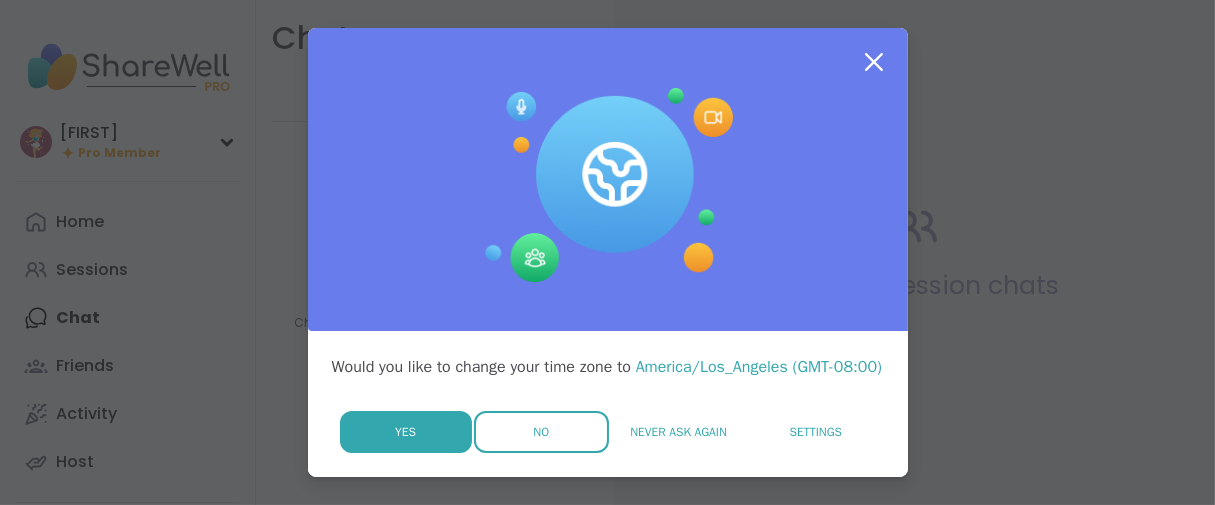 click on "No" at bounding box center [541, 432] 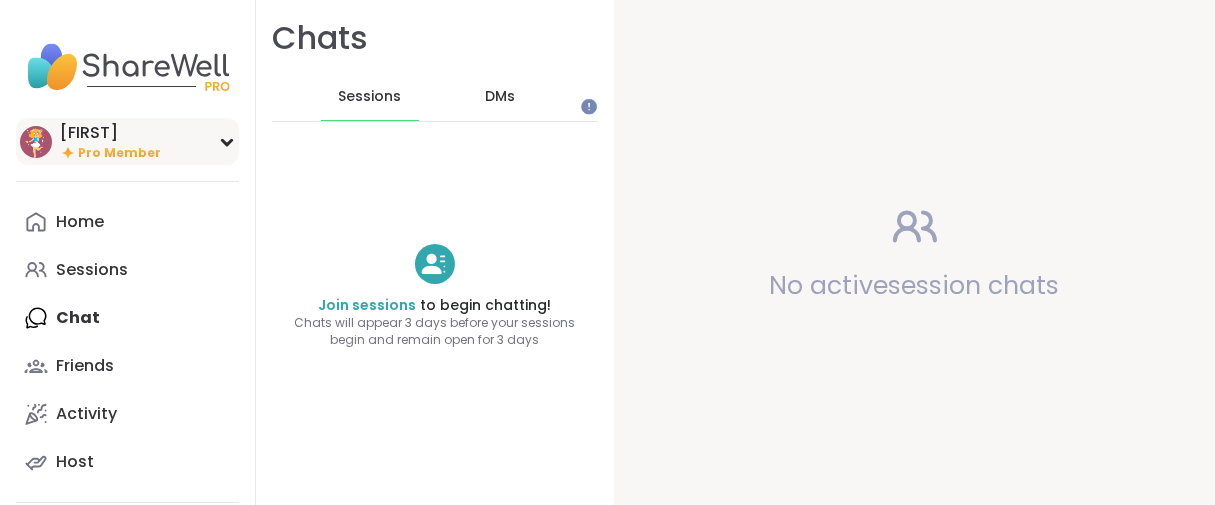 click on "[FIRST]" at bounding box center (110, 133) 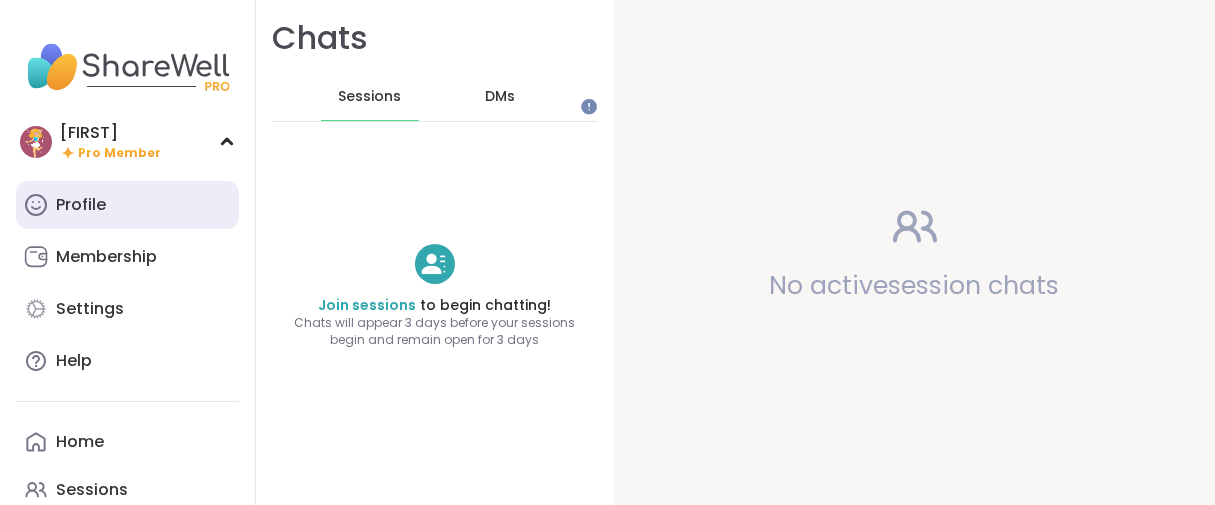 click on "Profile" at bounding box center (127, 205) 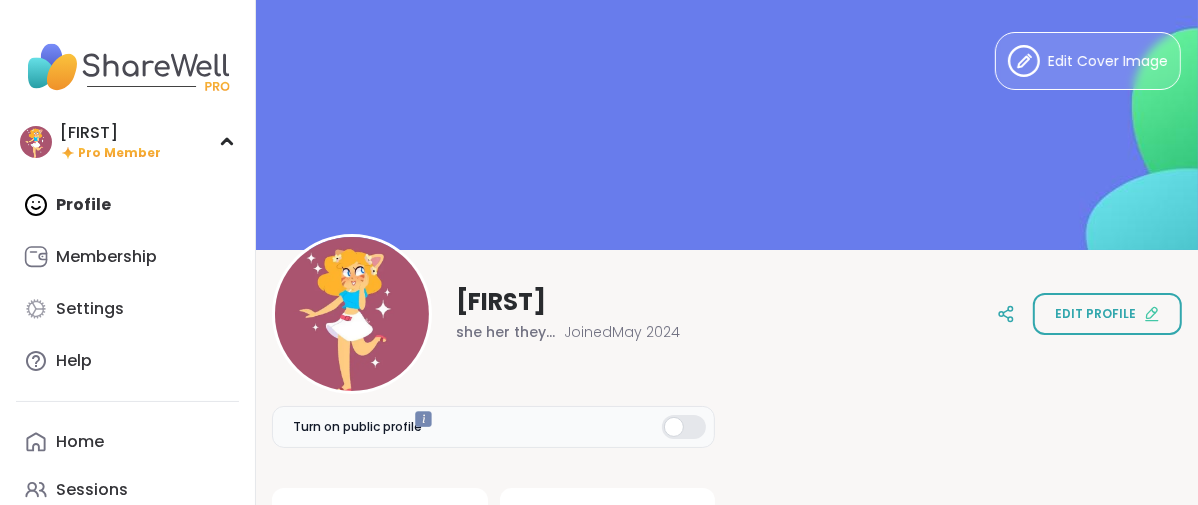 scroll, scrollTop: 0, scrollLeft: 0, axis: both 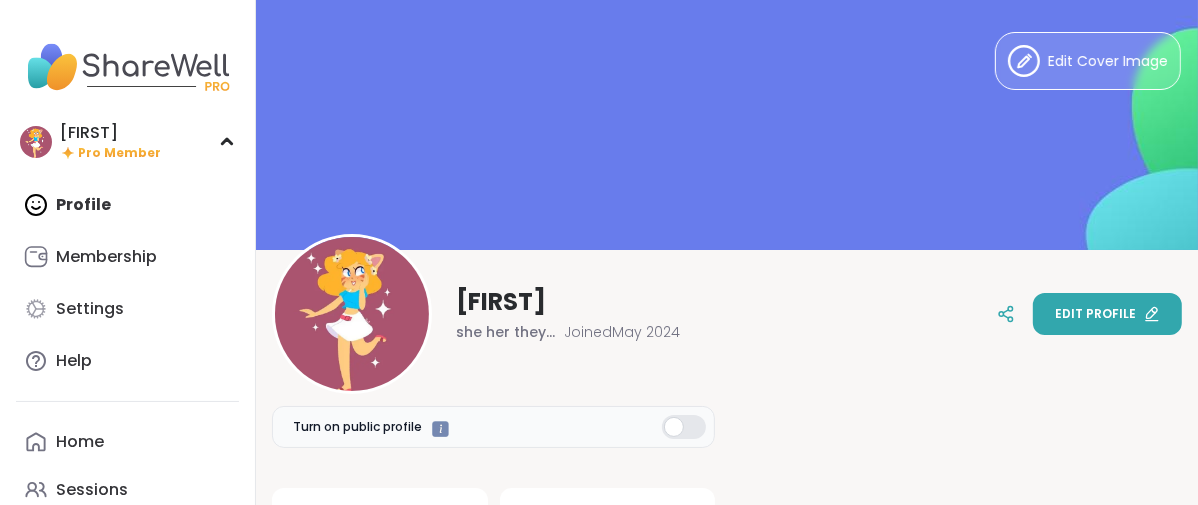 click on "Edit profile" at bounding box center [1095, 314] 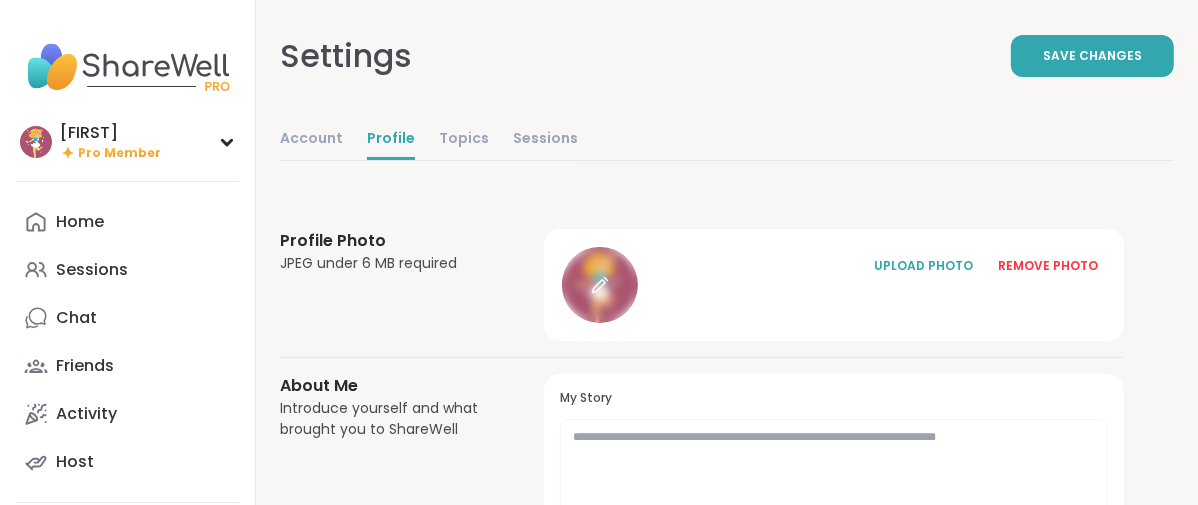 click 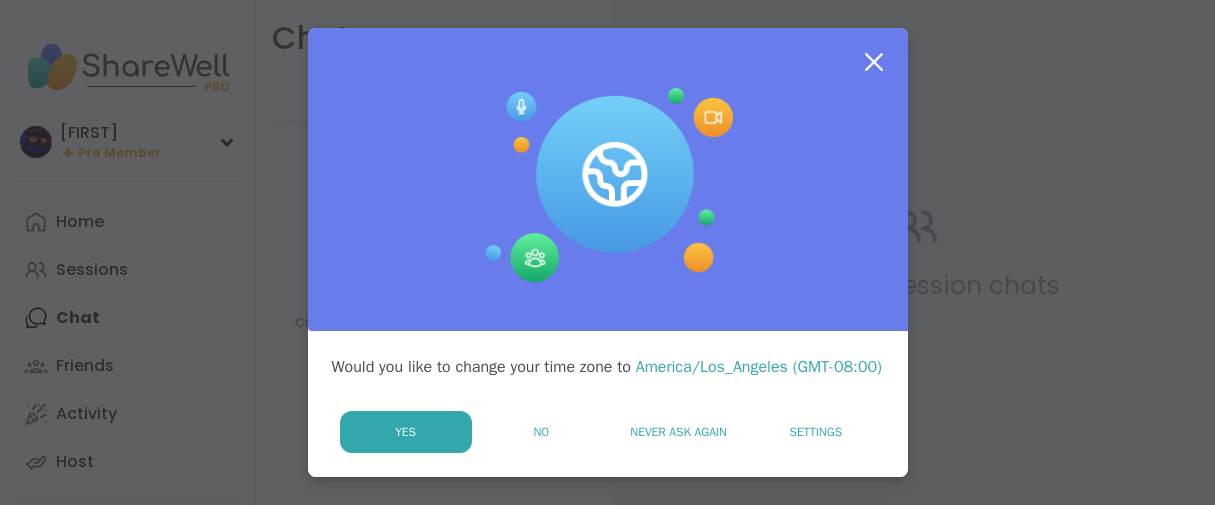 scroll, scrollTop: 0, scrollLeft: 0, axis: both 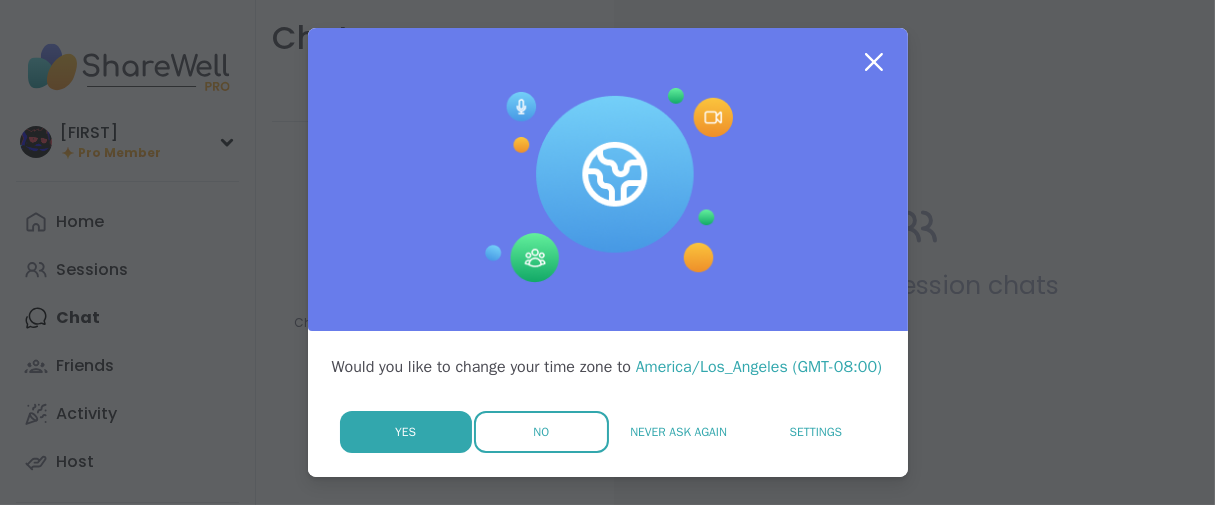 click on "No" at bounding box center [541, 432] 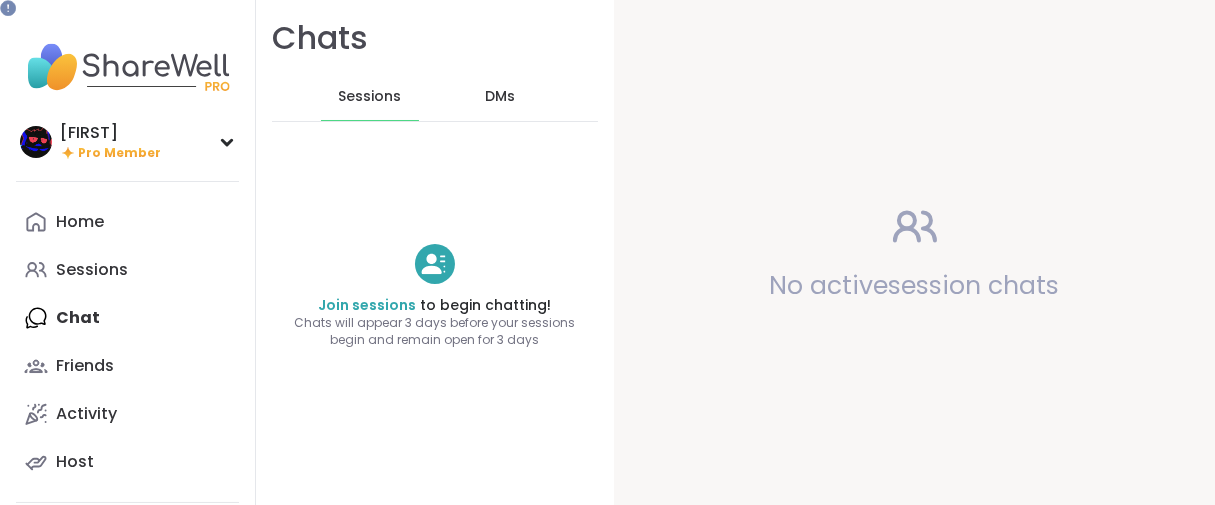 scroll, scrollTop: 0, scrollLeft: 0, axis: both 